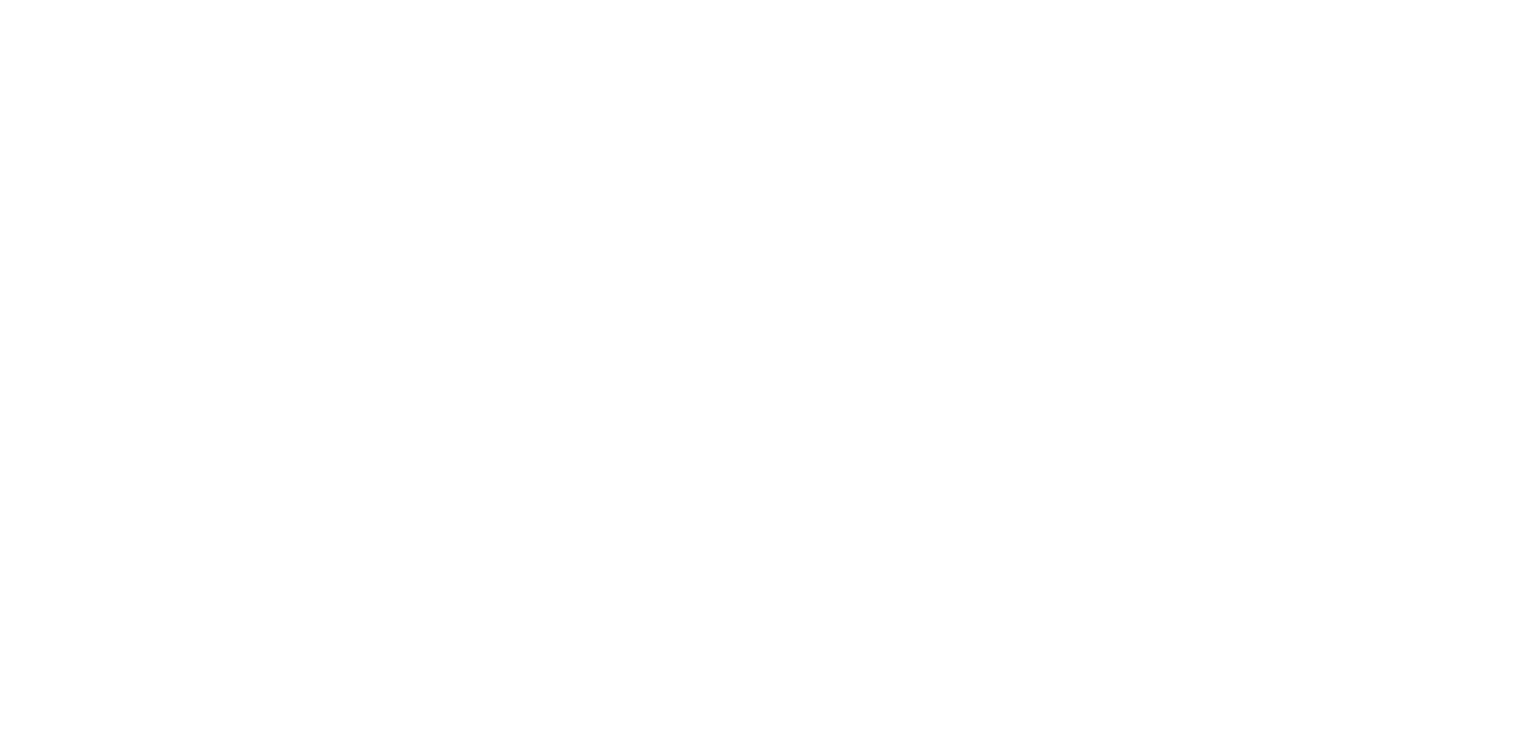 scroll, scrollTop: 0, scrollLeft: 0, axis: both 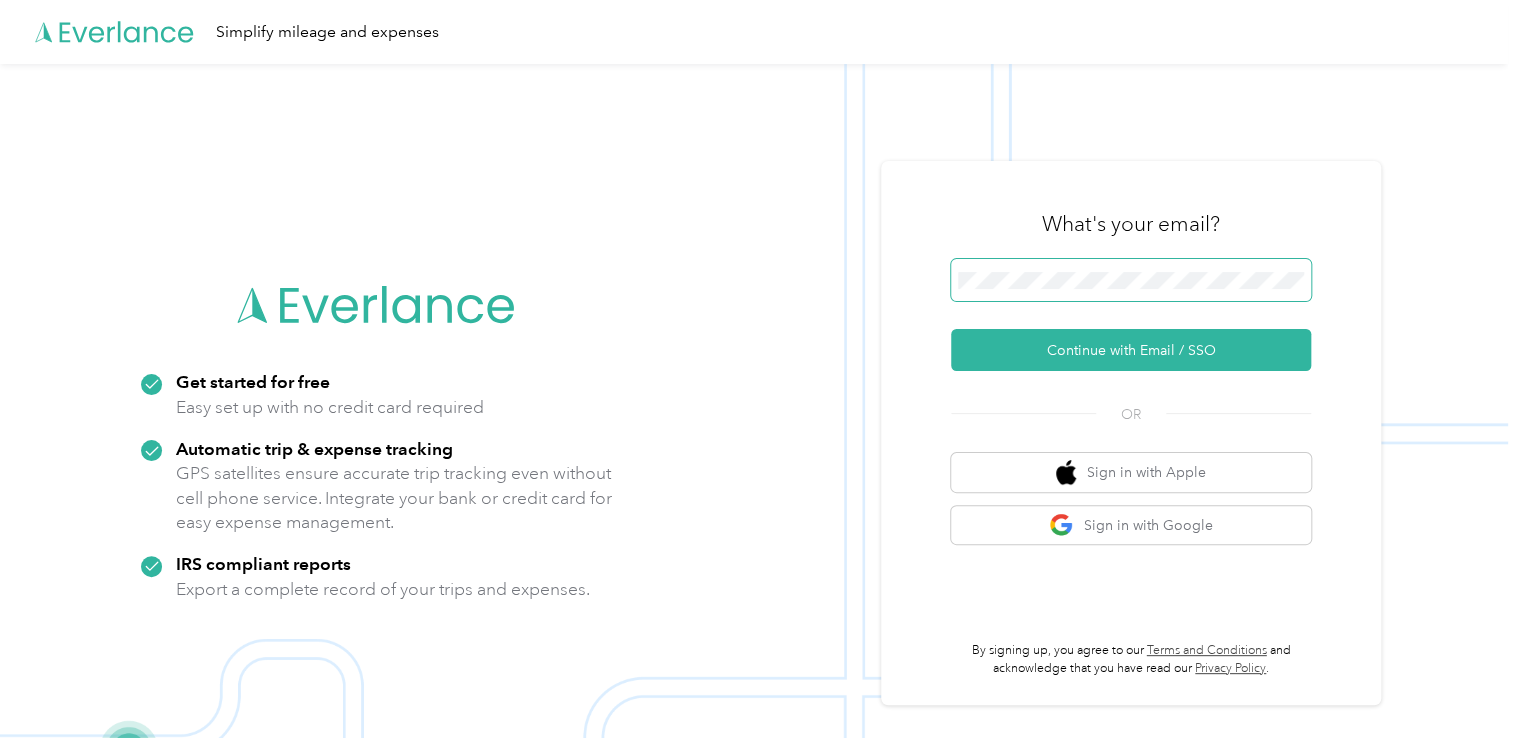 click on "Continue with Email / SSO" at bounding box center (1131, 350) 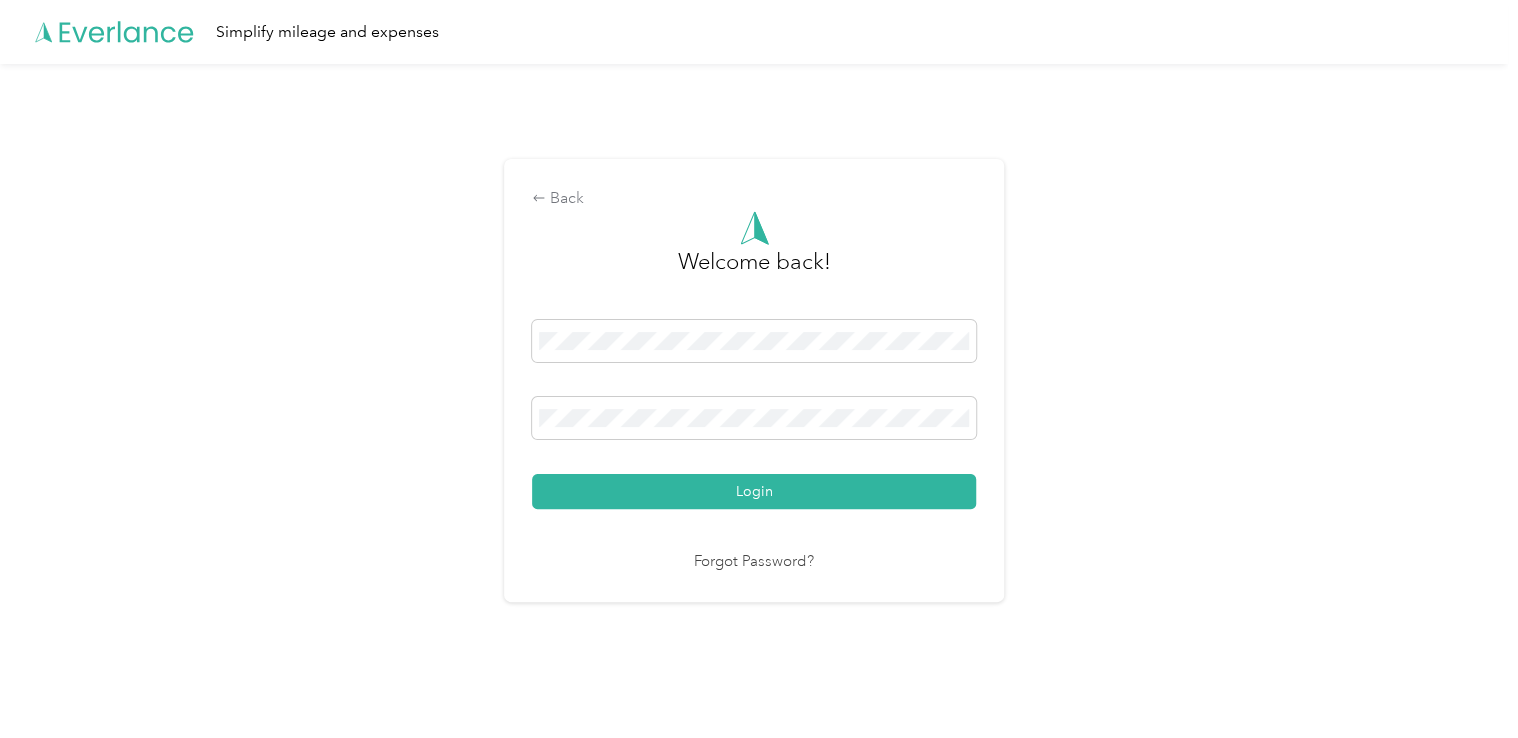 click on "Login" at bounding box center (754, 491) 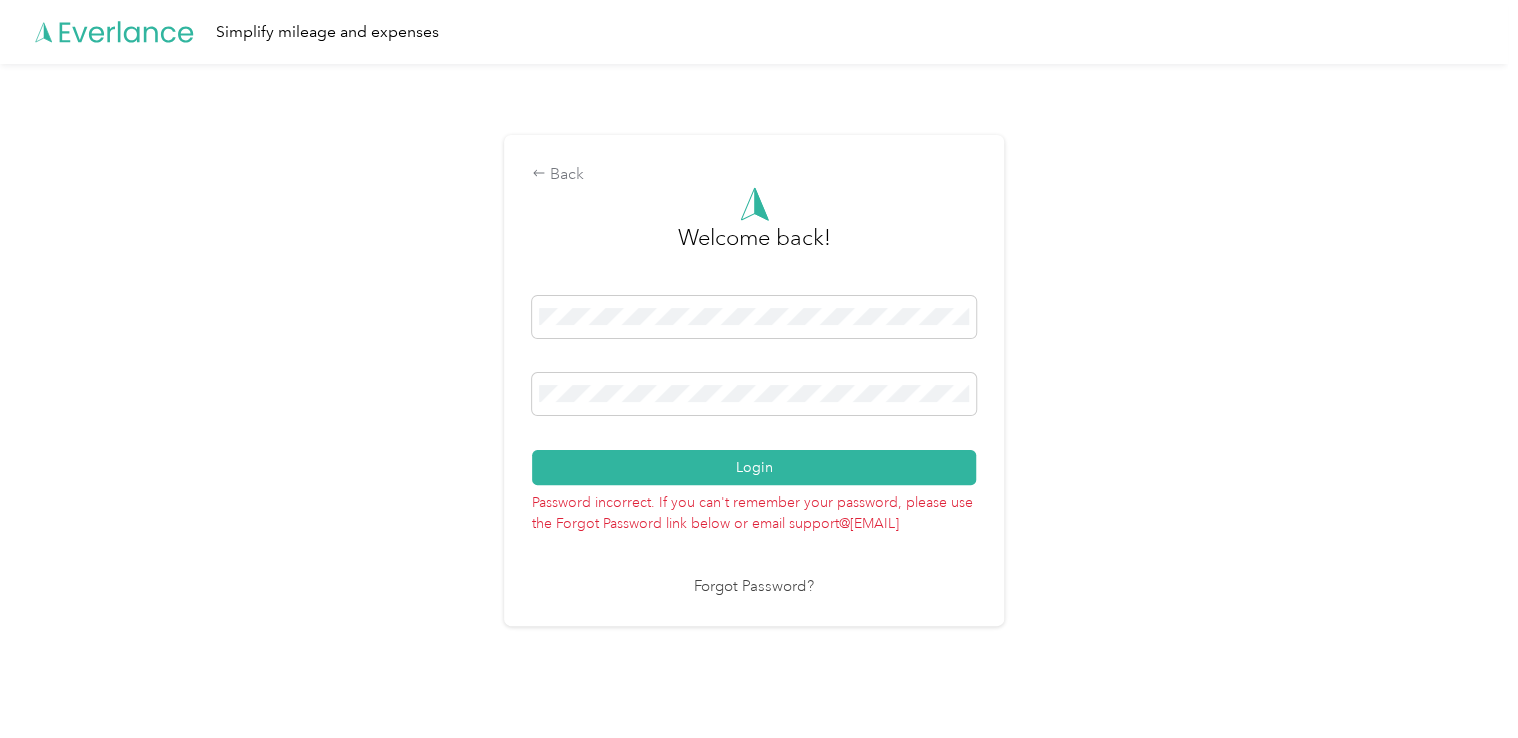 click at bounding box center [754, 397] 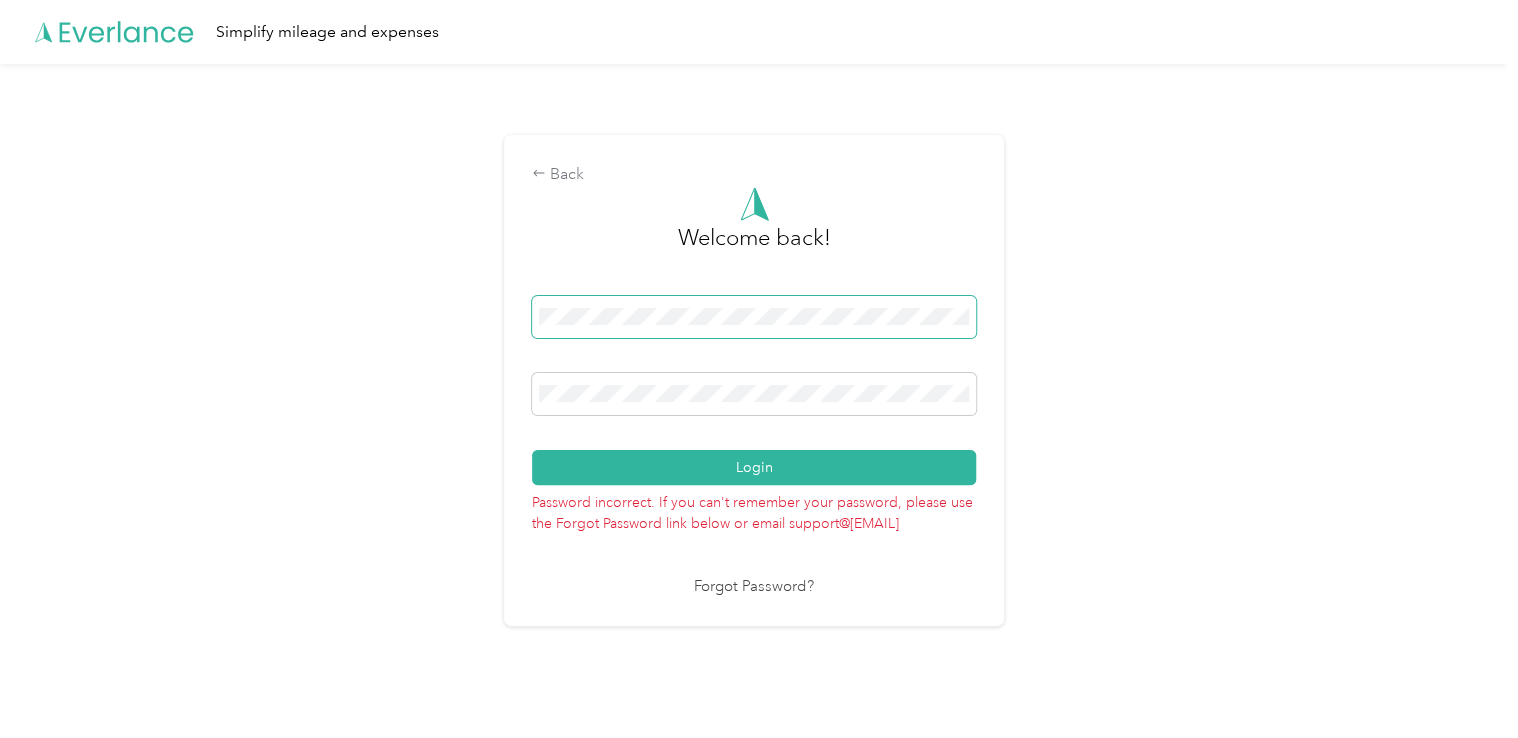 click on "Back Welcome back! Login Password incorrect. If you can't remember your password, please use the Forgot Password link below or email support@[EMAIL] Forgot Password?" at bounding box center [754, 388] 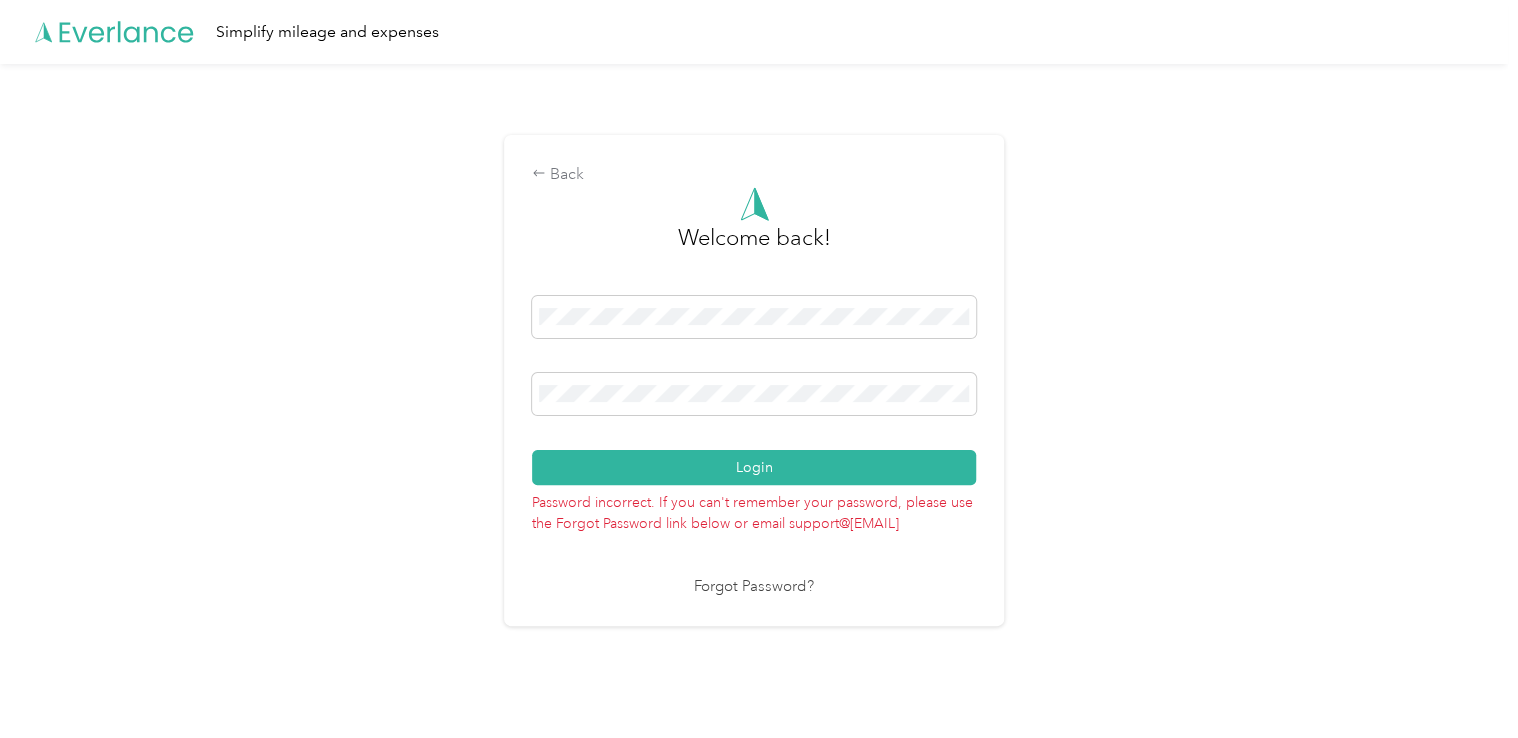drag, startPoint x: 768, startPoint y: 302, endPoint x: 375, endPoint y: 312, distance: 393.1272 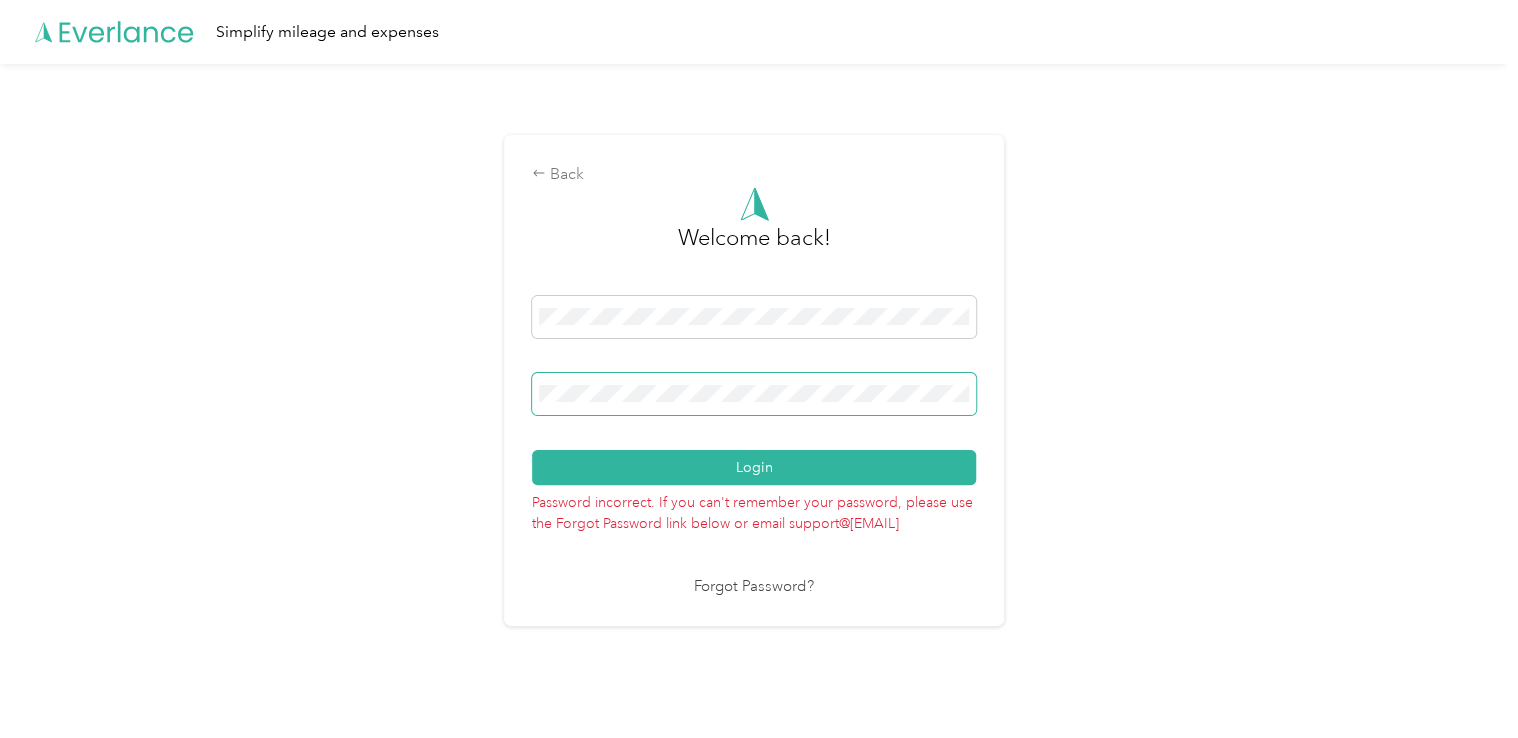 click on "Back Welcome back! Login Password incorrect. If you can't remember your password, please use the Forgot Password link below or email support@[EMAIL] Forgot Password?" at bounding box center (754, 388) 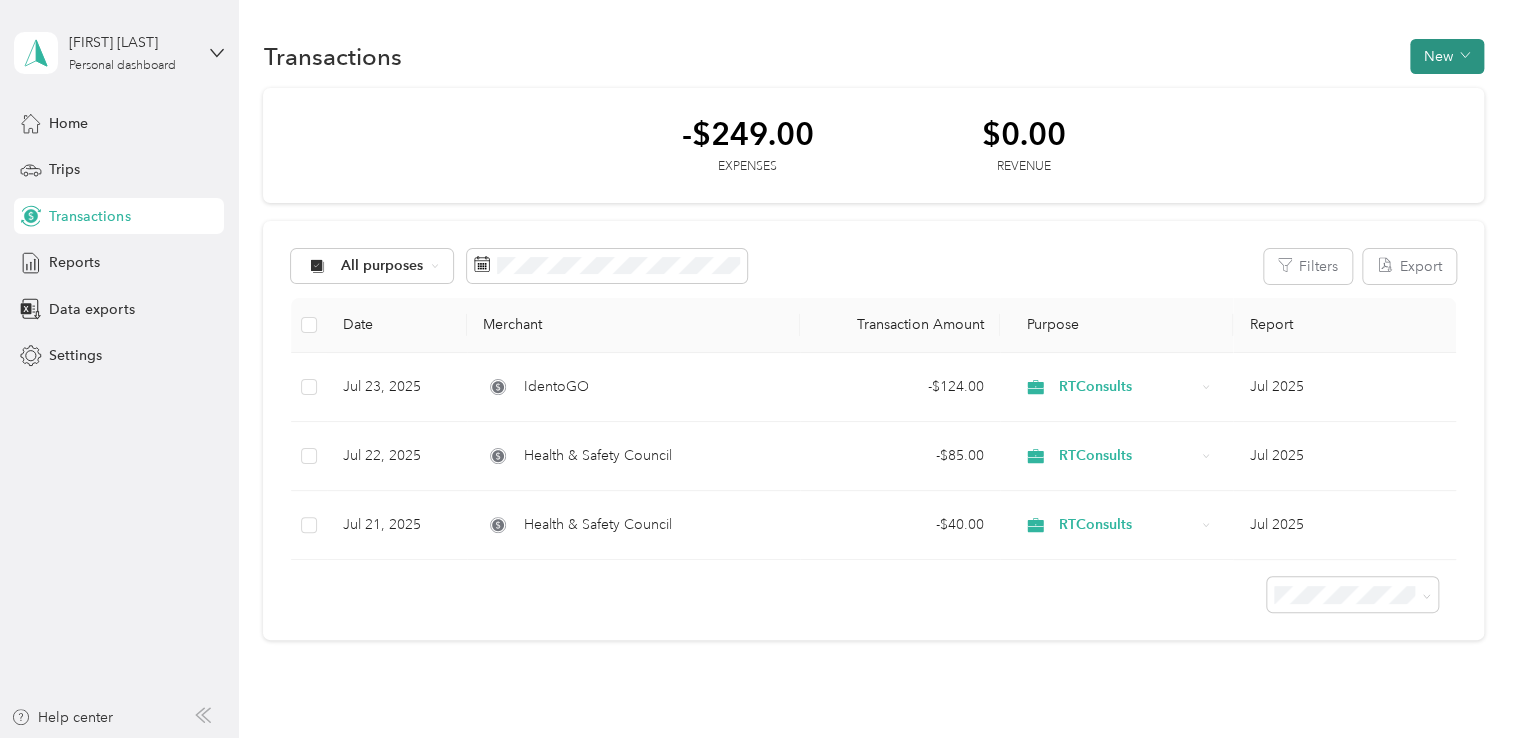 click on "New" at bounding box center (1447, 56) 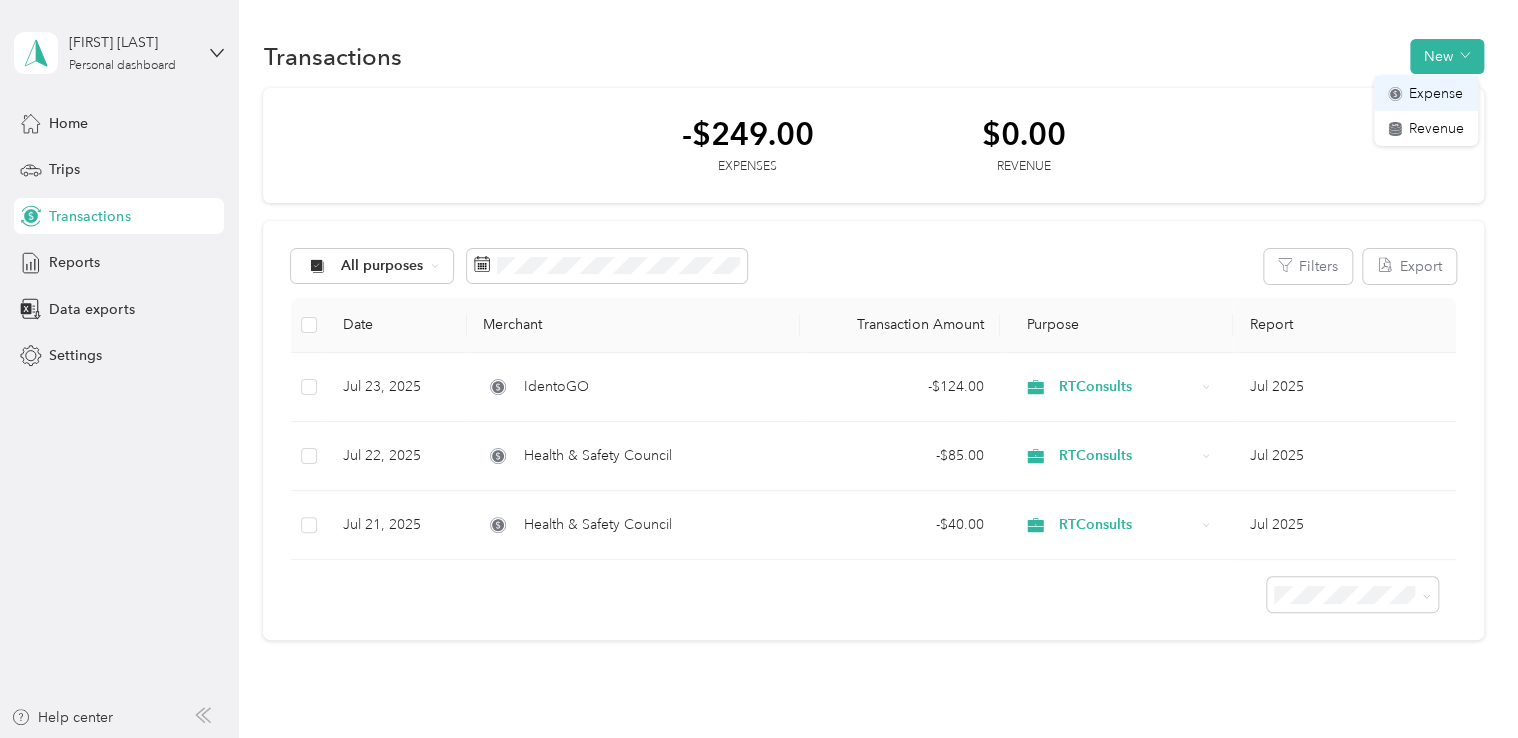 click on "Expense" at bounding box center (1436, 93) 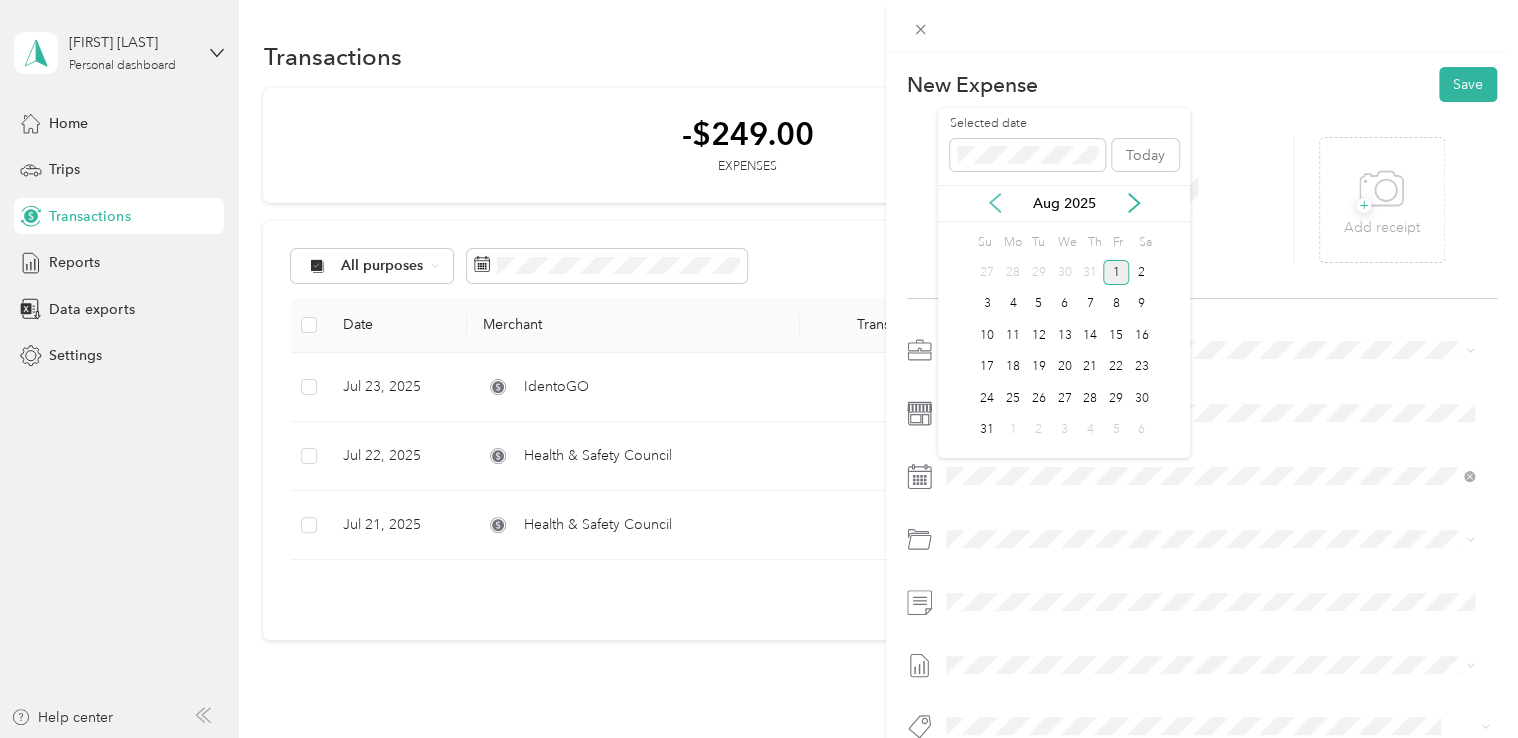 click 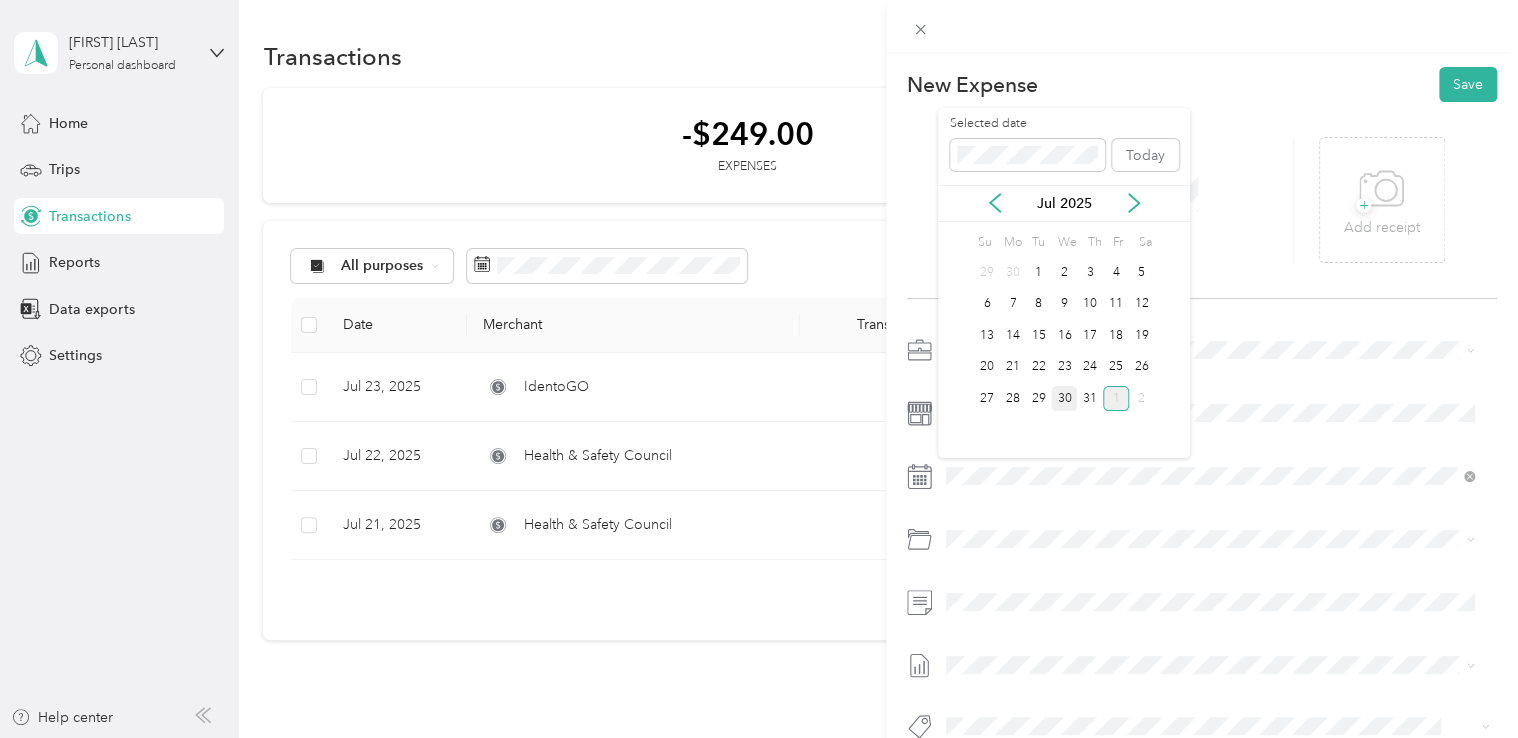 click on "30" at bounding box center (1064, 398) 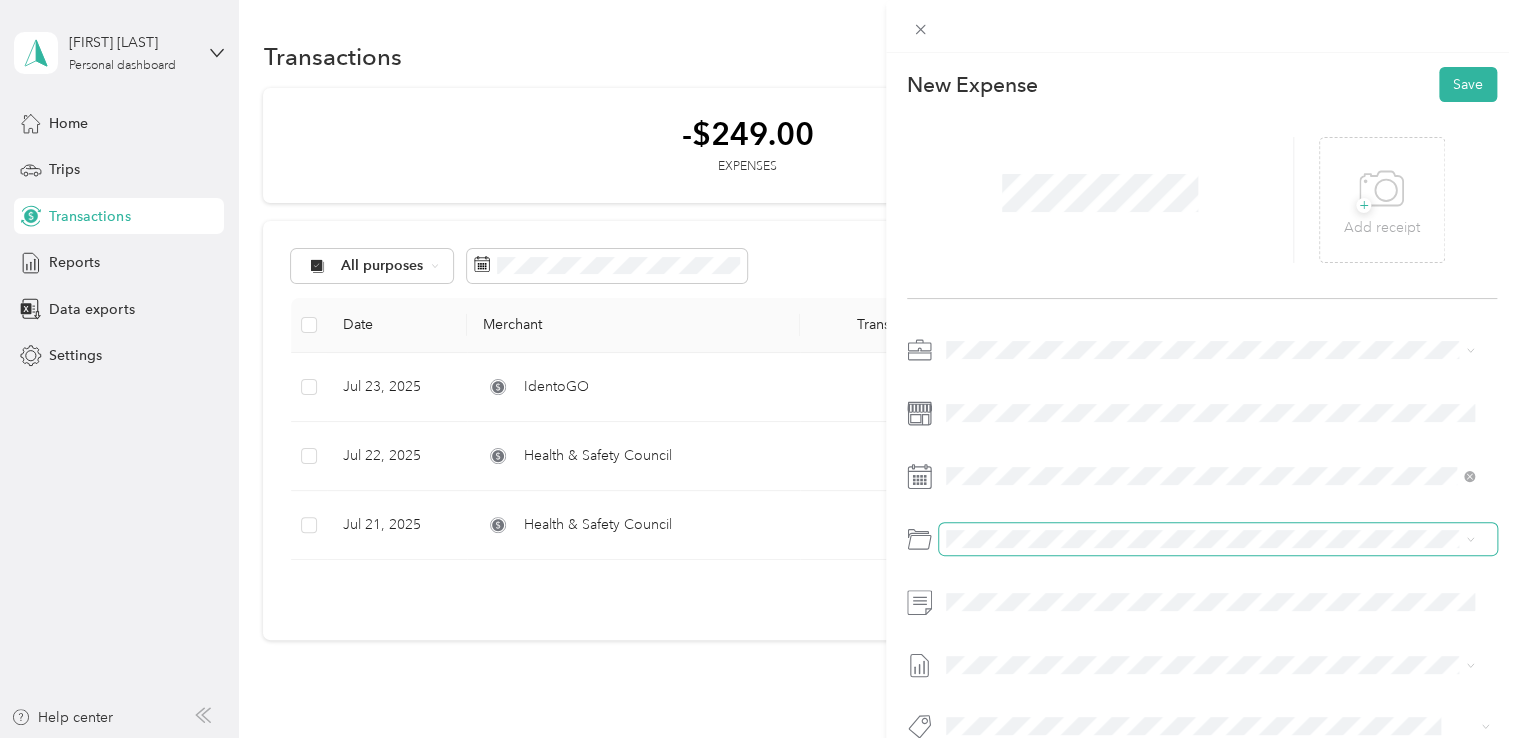 scroll, scrollTop: 48, scrollLeft: 0, axis: vertical 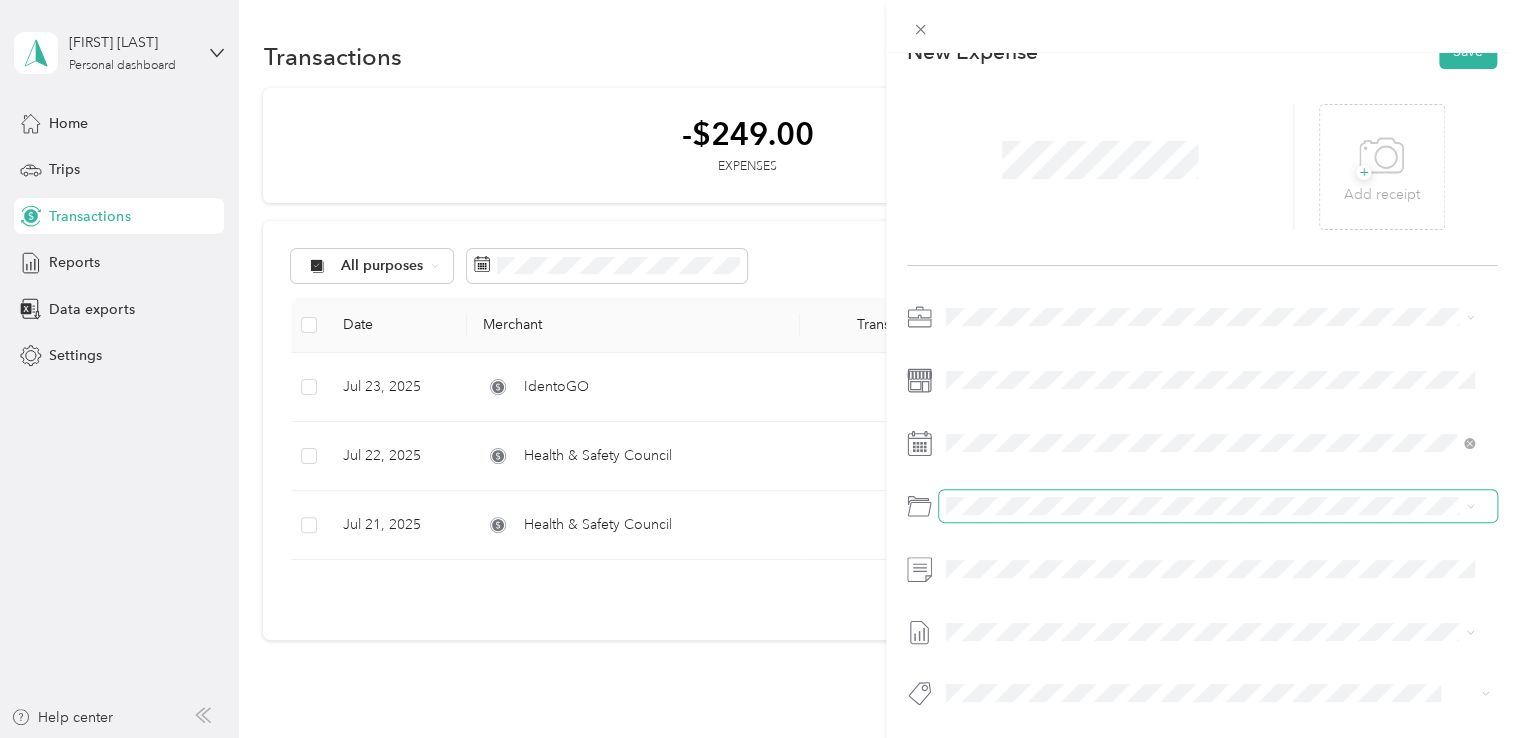 click at bounding box center [1218, 506] 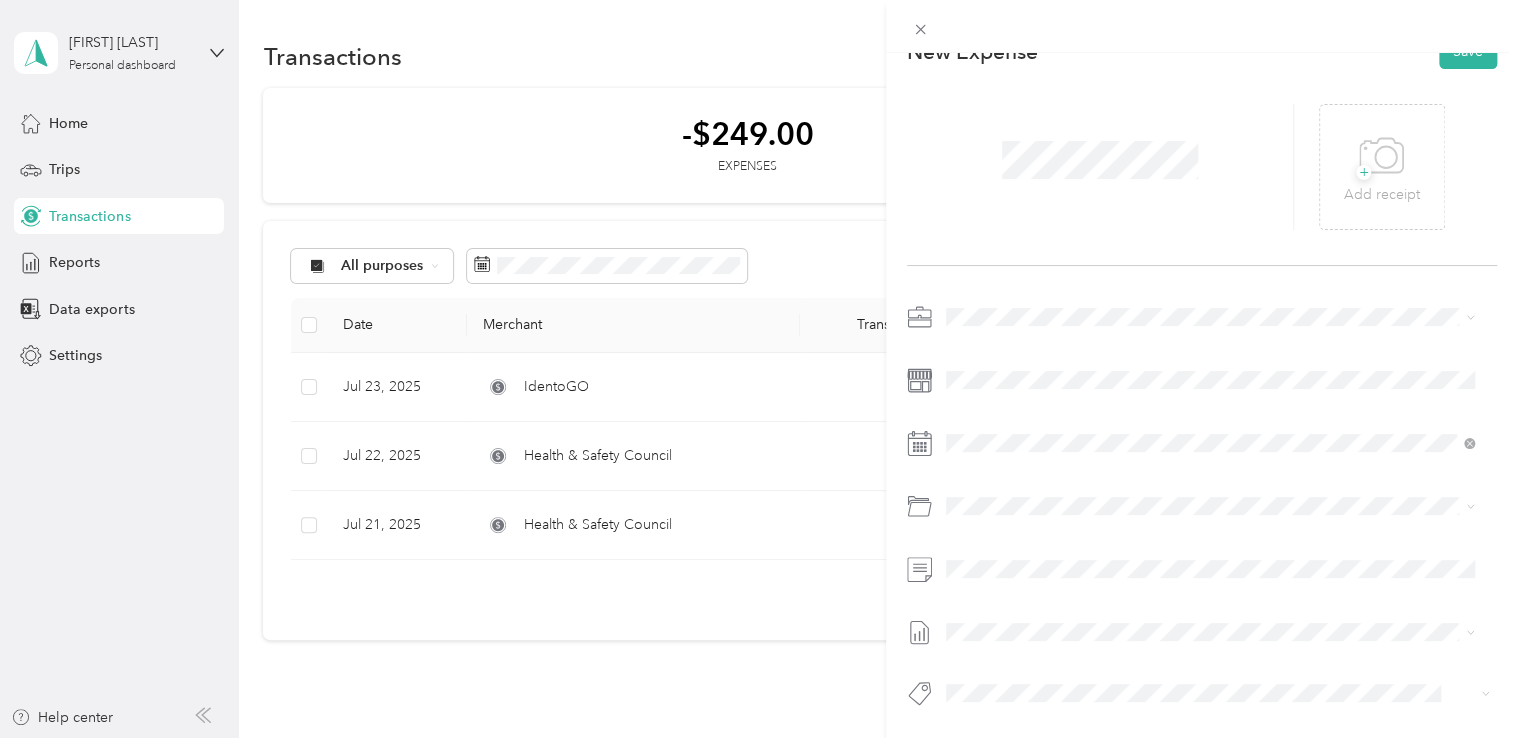 click at bounding box center (1202, 511) 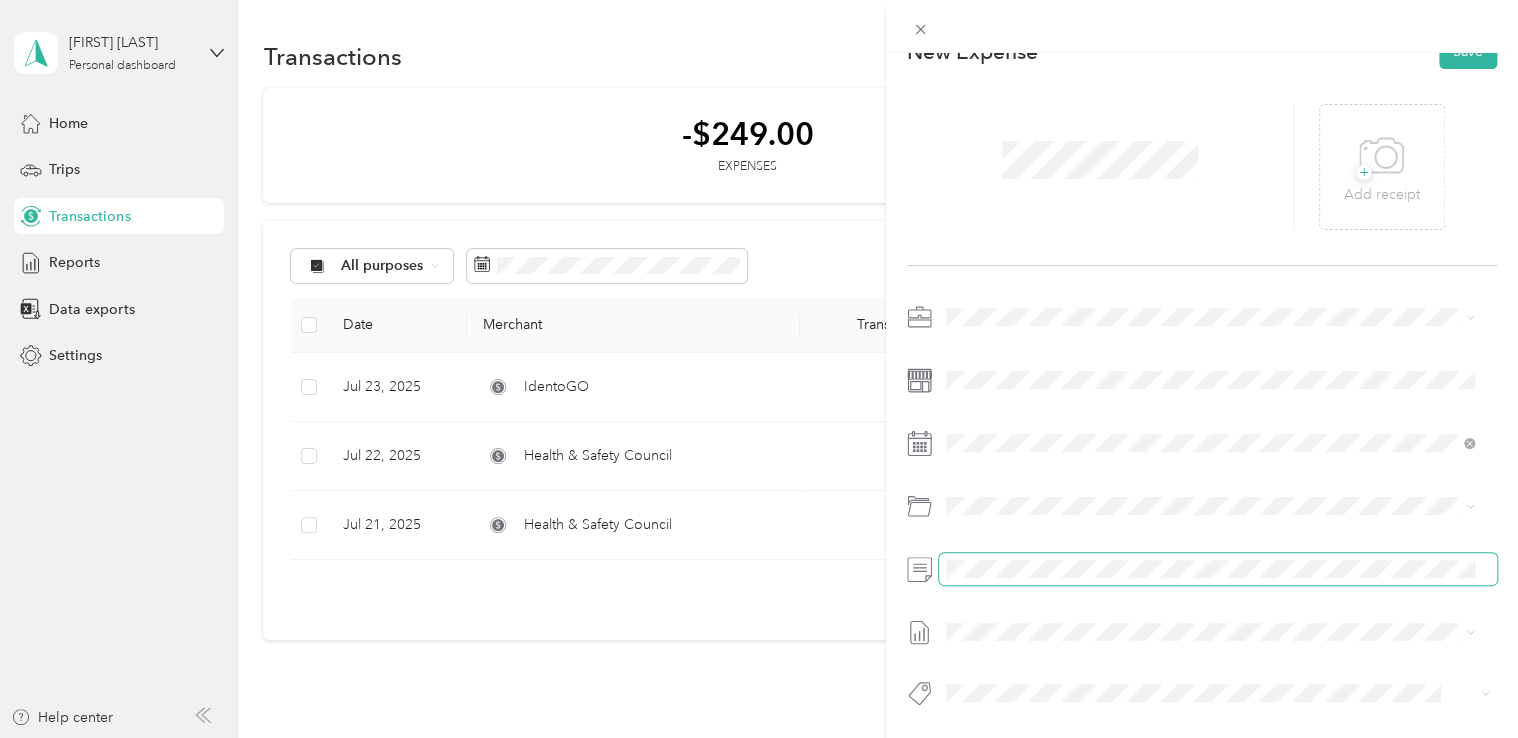 click at bounding box center (1218, 569) 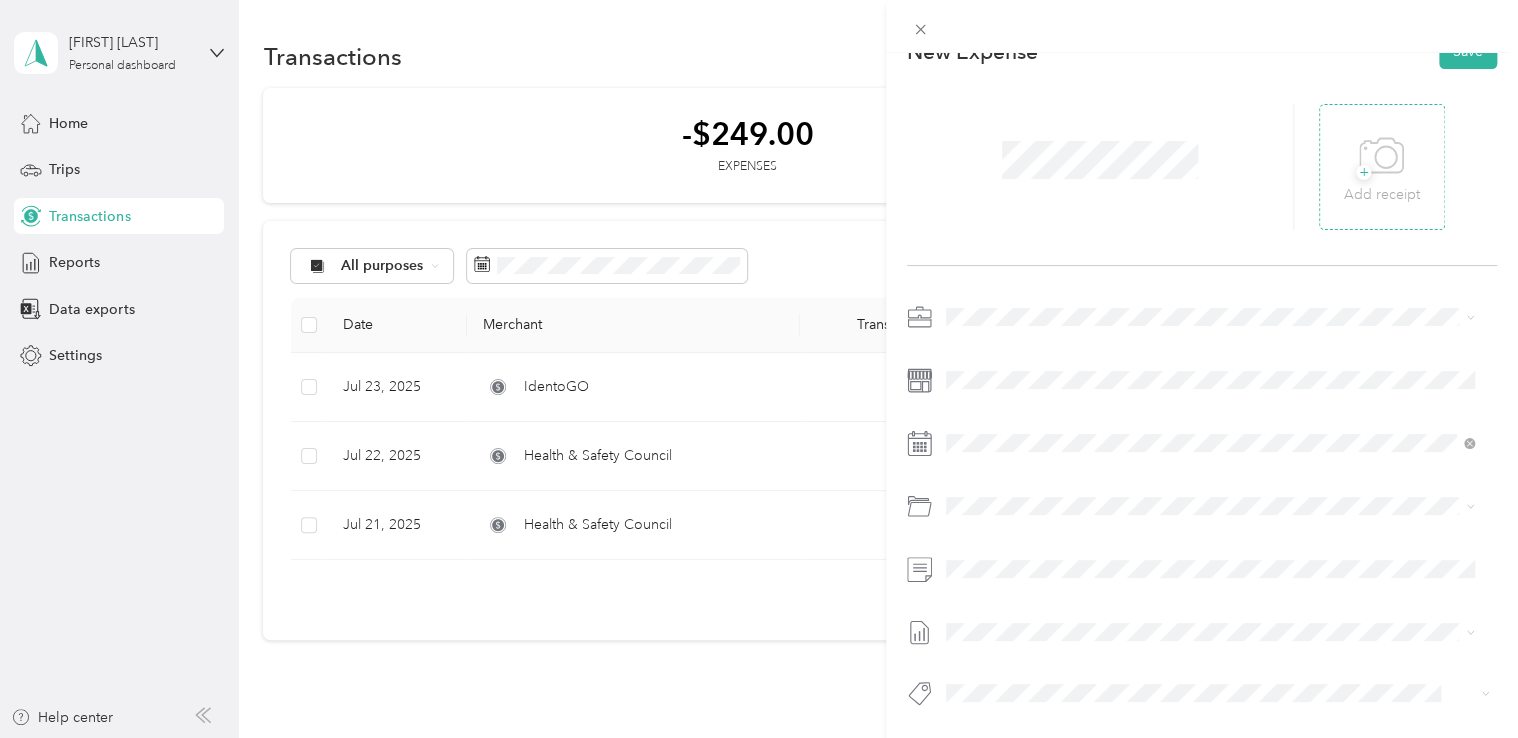 click on "Add receipt" at bounding box center [1382, 195] 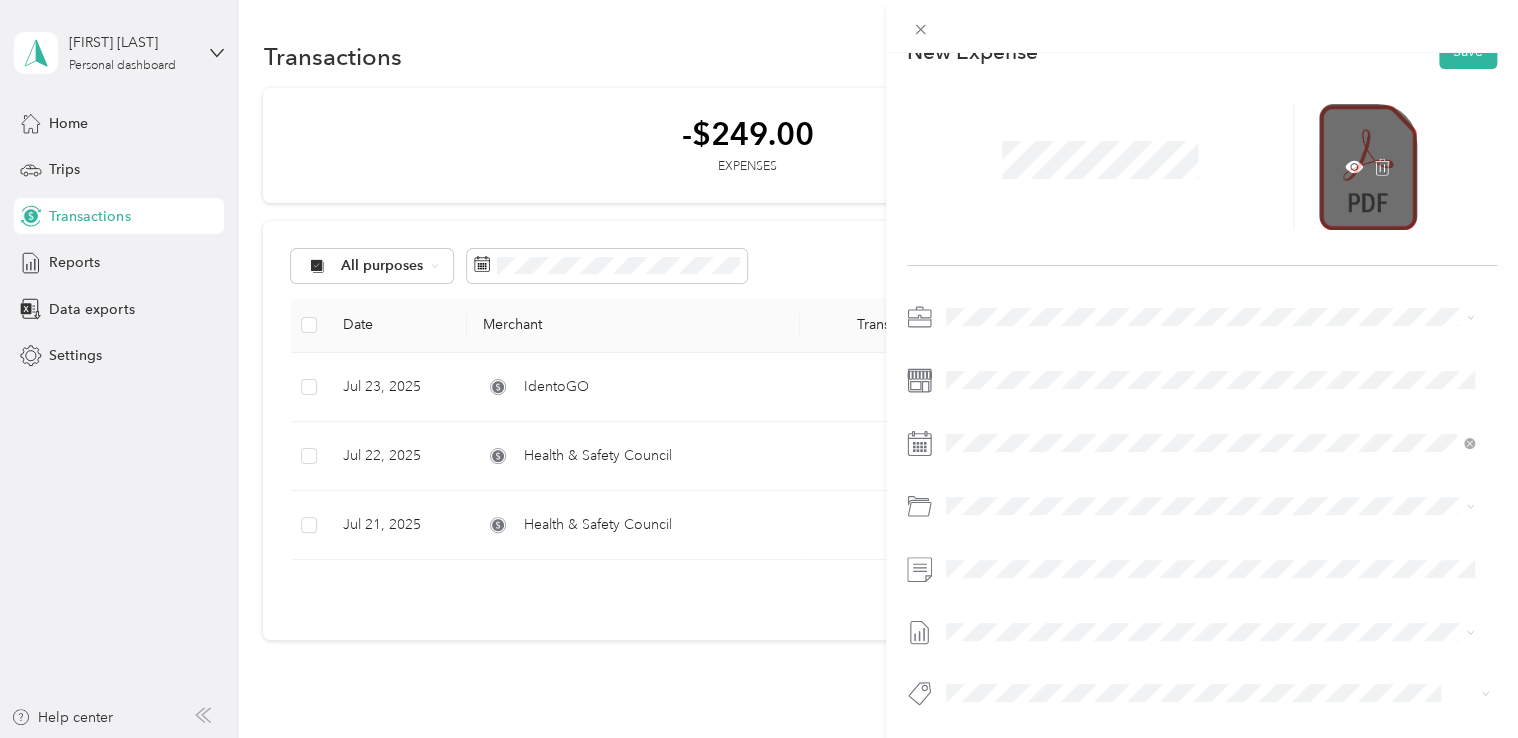 scroll, scrollTop: 0, scrollLeft: 0, axis: both 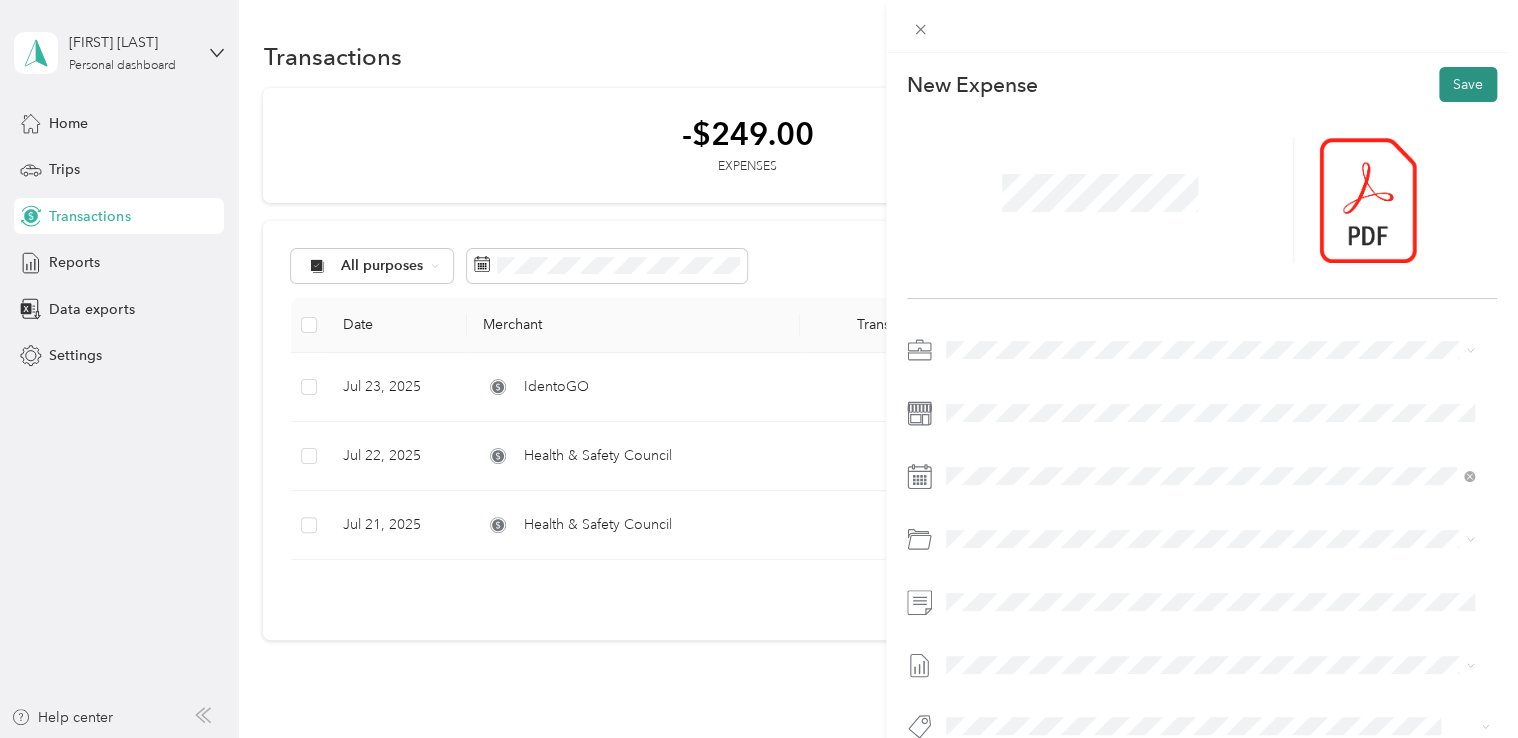 click on "Save" at bounding box center [1468, 84] 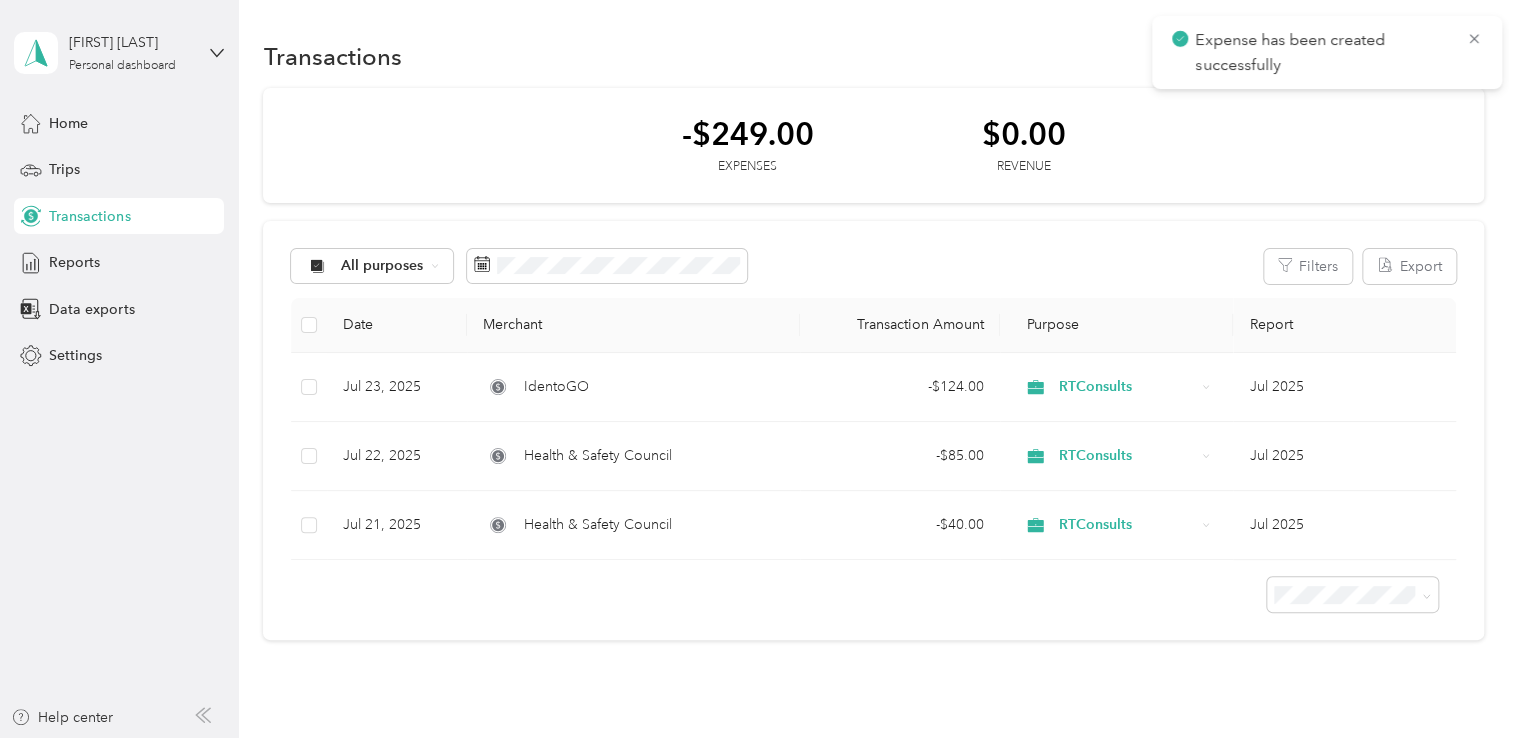 click on "Expense has been created successfully" at bounding box center (1327, 52) 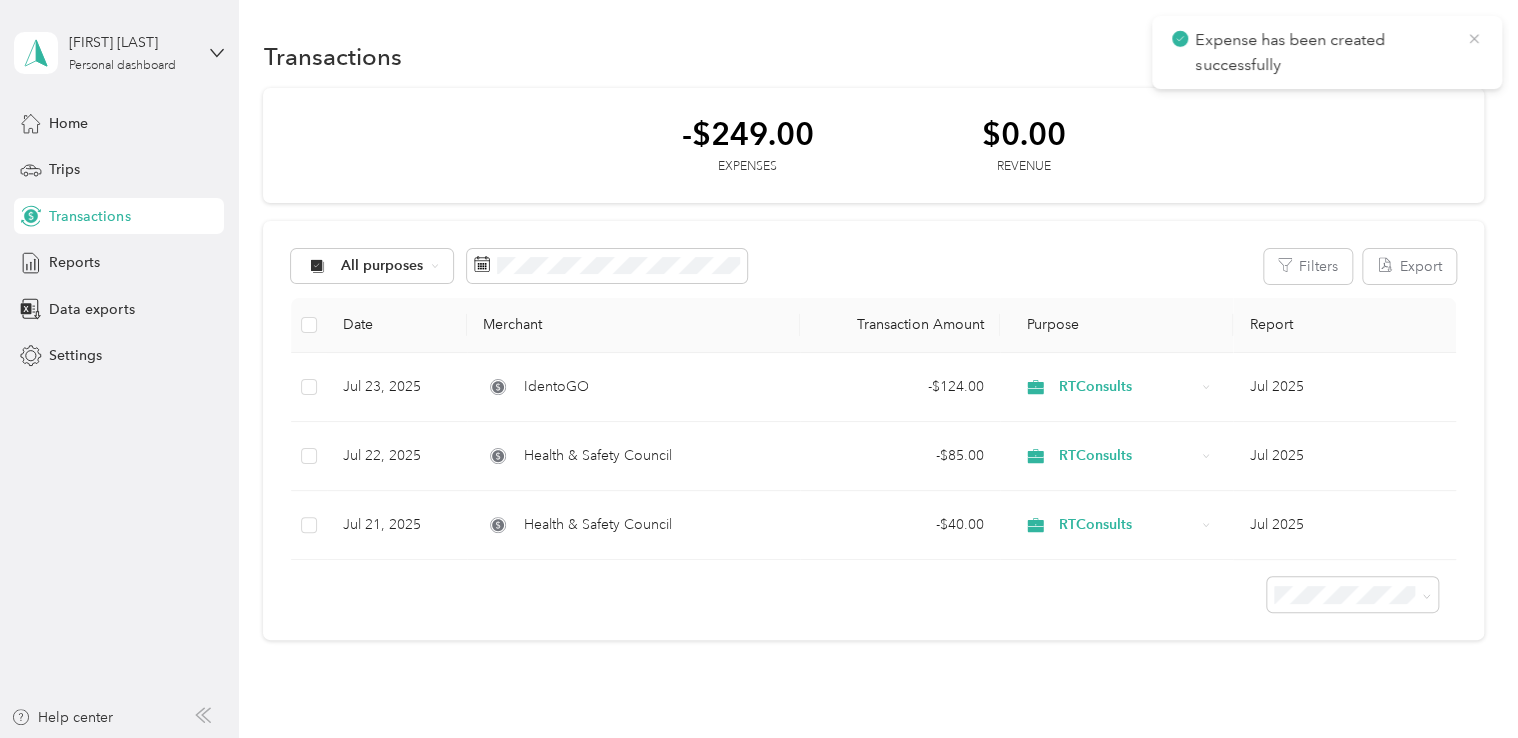 click 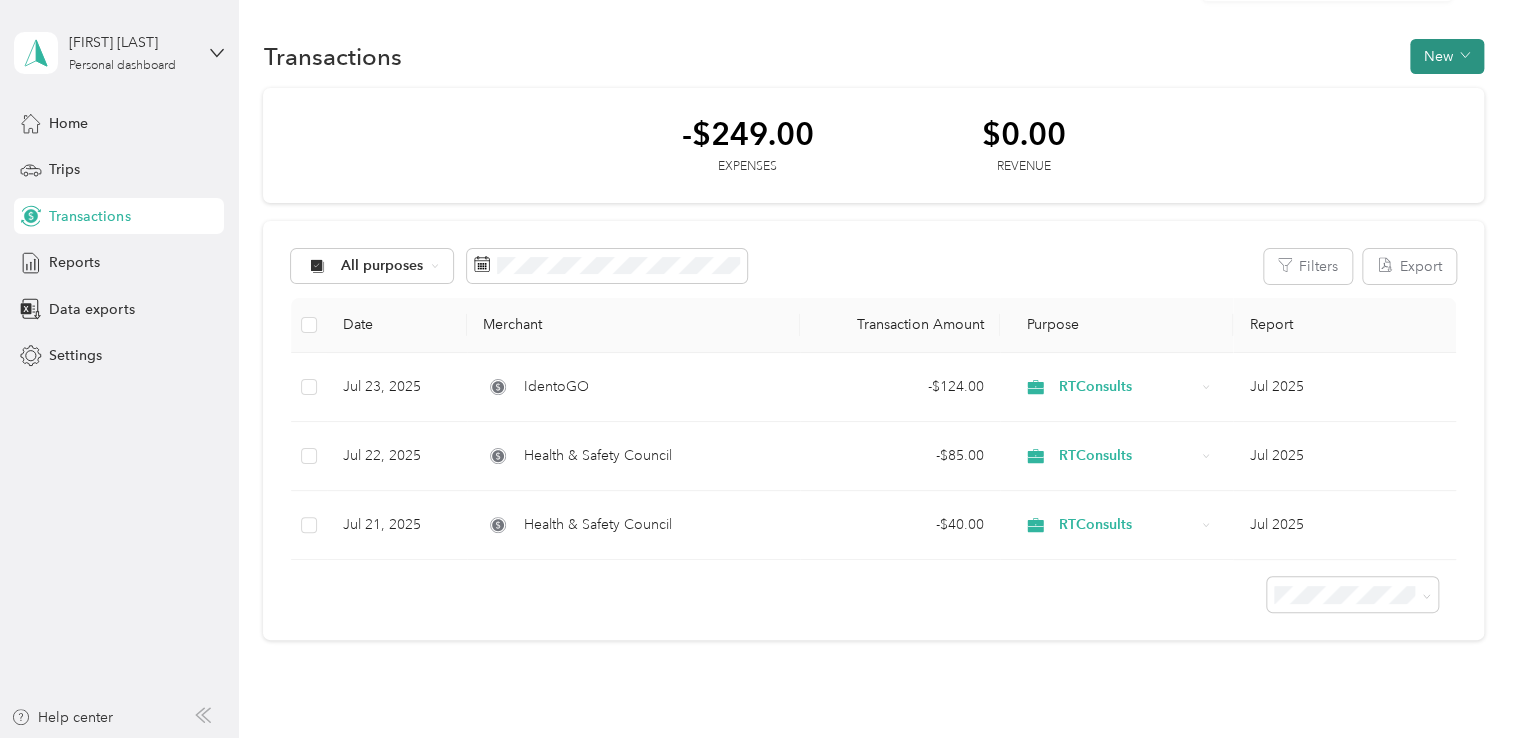 click on "New" at bounding box center (1447, 56) 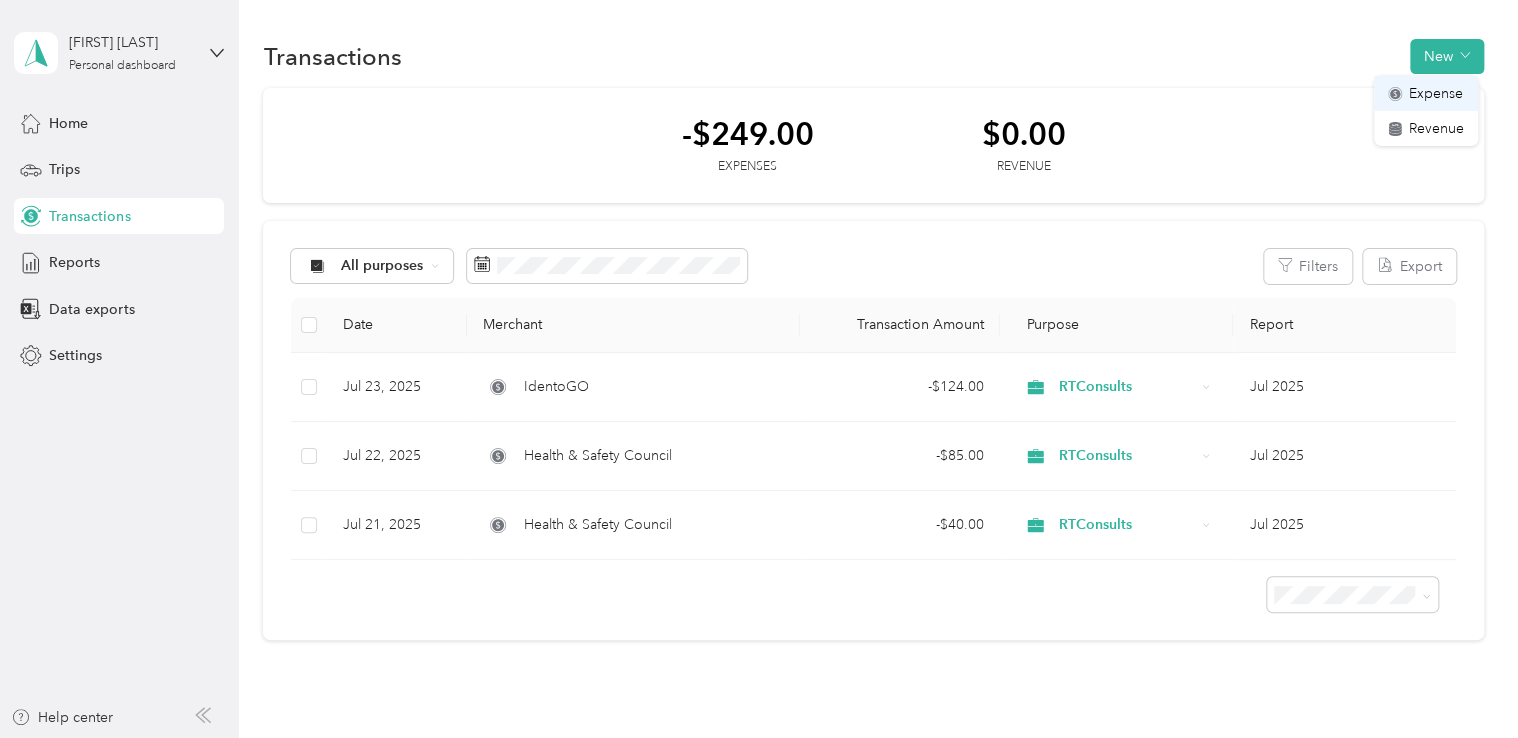 click on "Expense" at bounding box center [1436, 93] 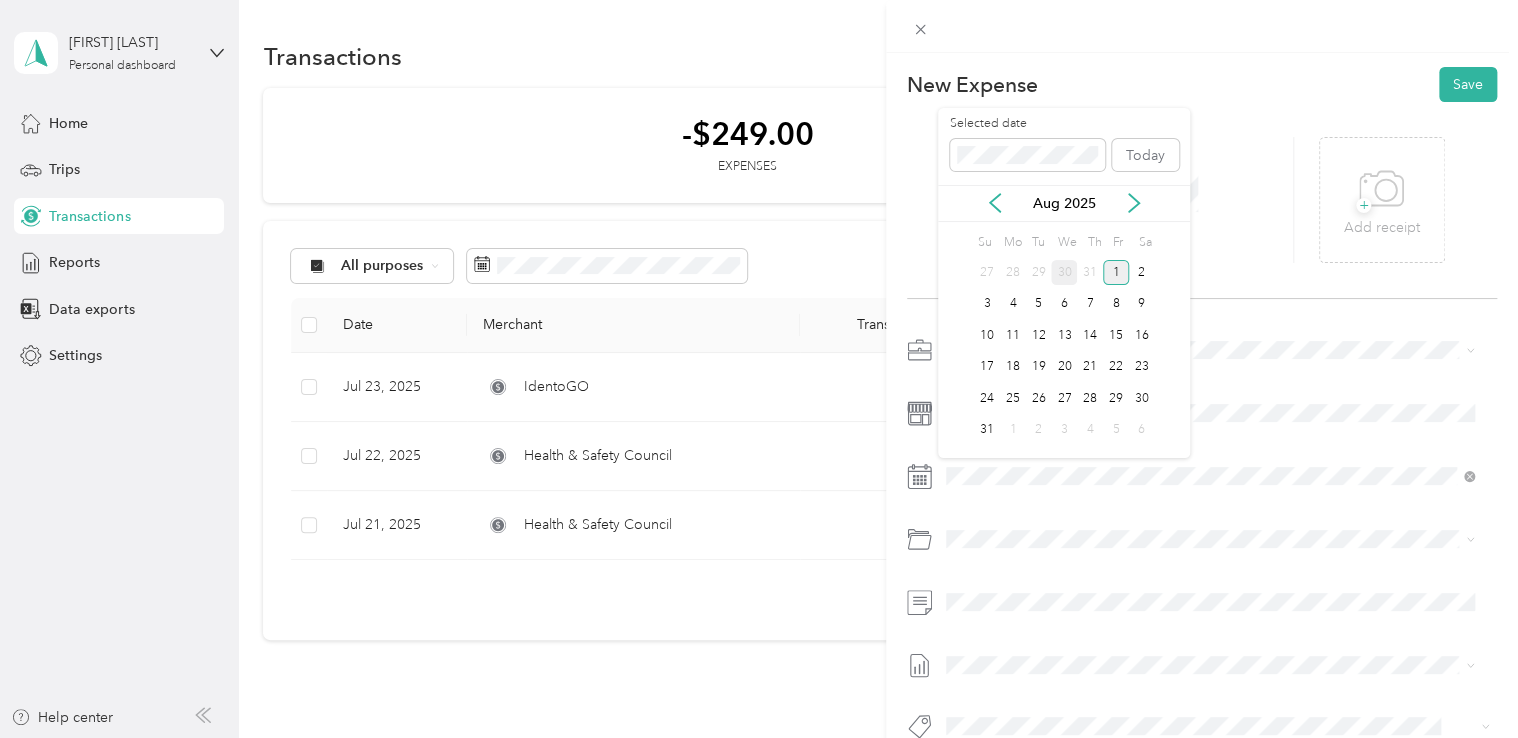 click on "30" at bounding box center [1064, 272] 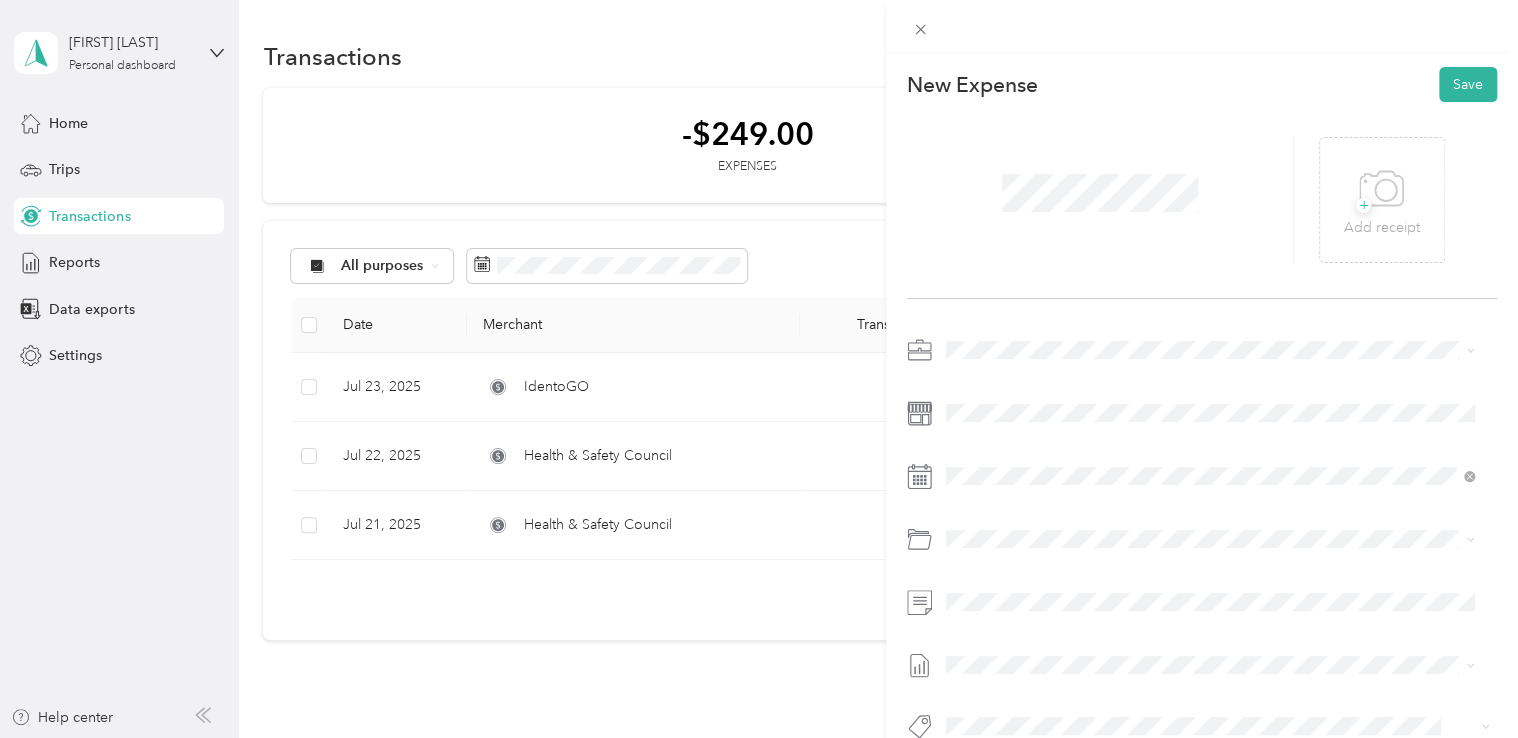 click at bounding box center [1202, 544] 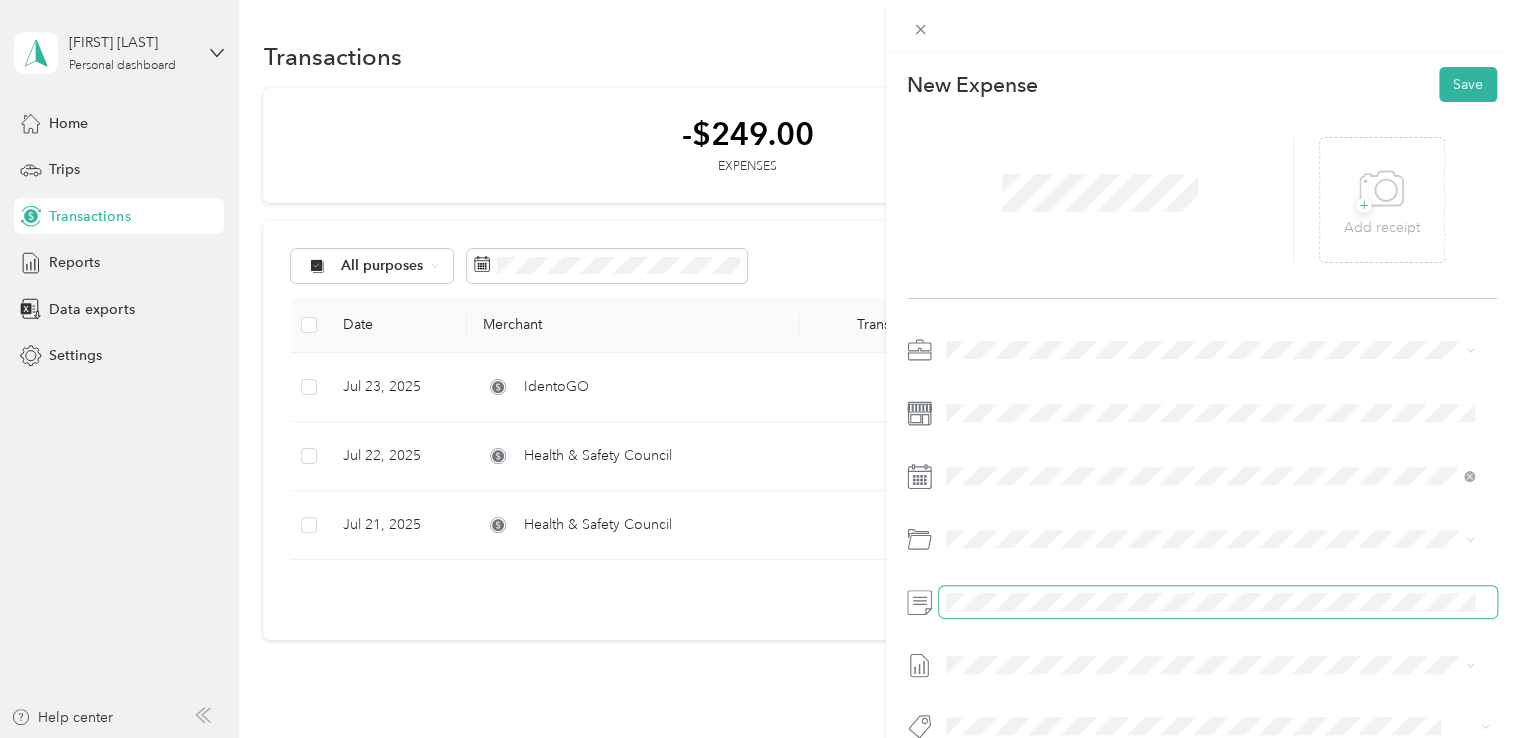scroll, scrollTop: 48, scrollLeft: 0, axis: vertical 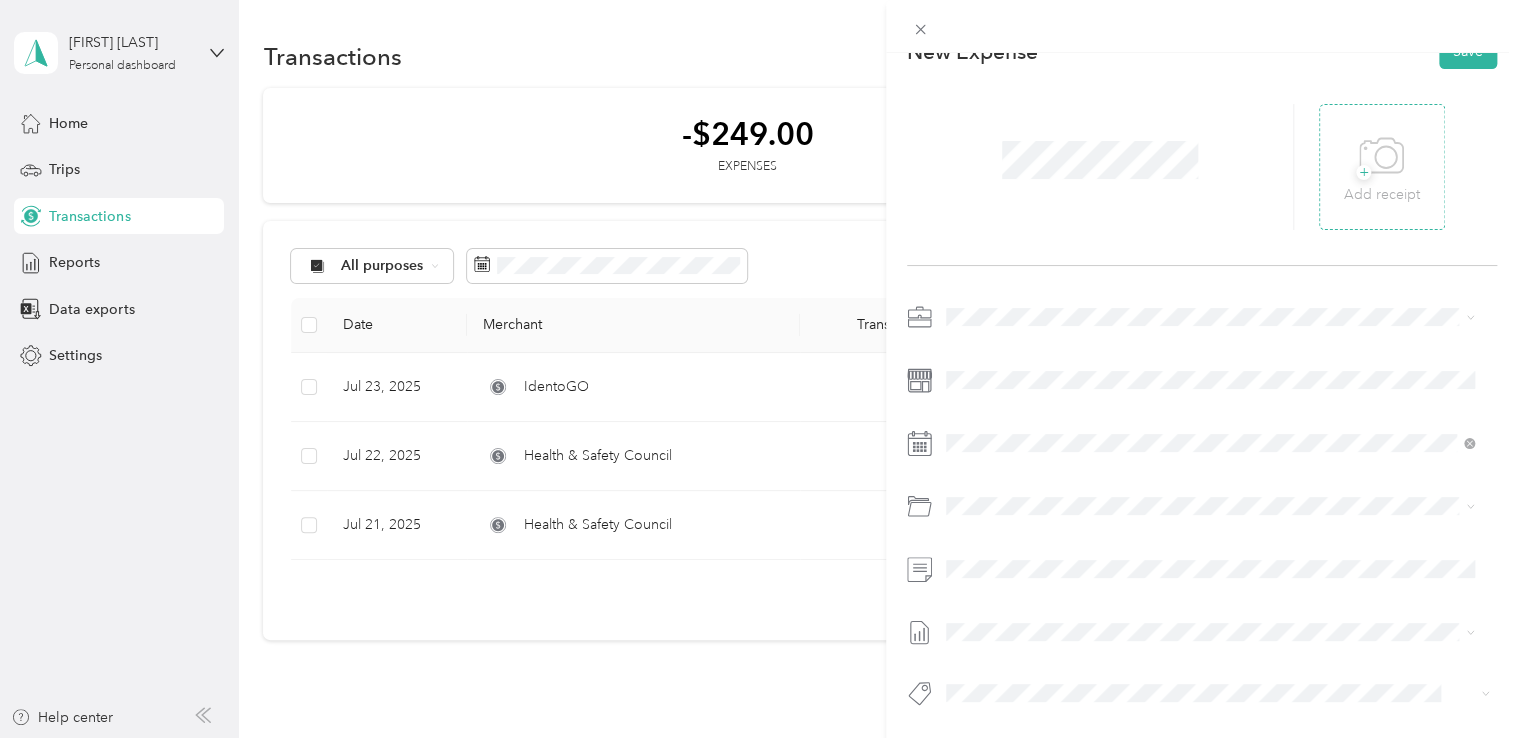 click on "Add receipt" at bounding box center [1382, 195] 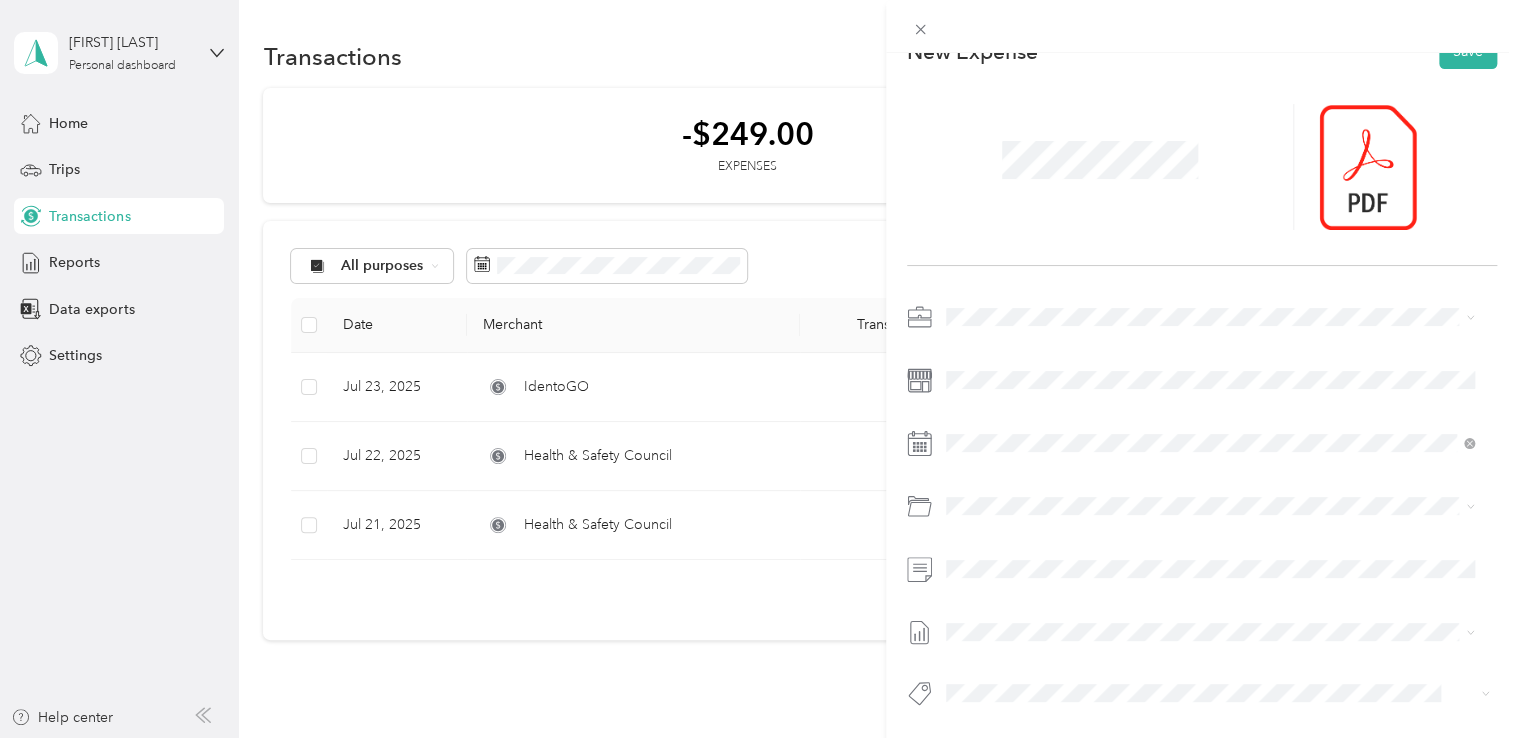 scroll, scrollTop: 0, scrollLeft: 0, axis: both 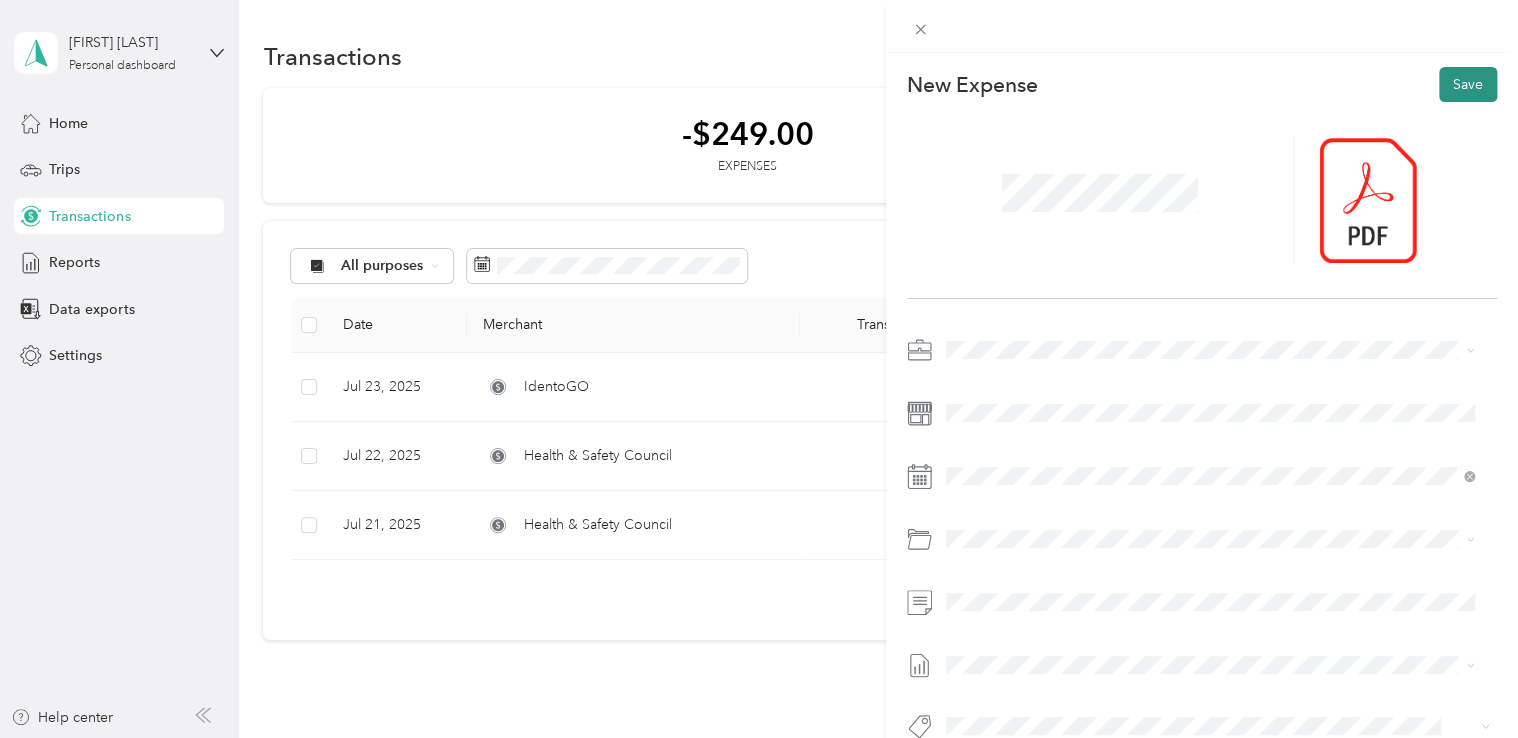 click on "Save" at bounding box center [1468, 84] 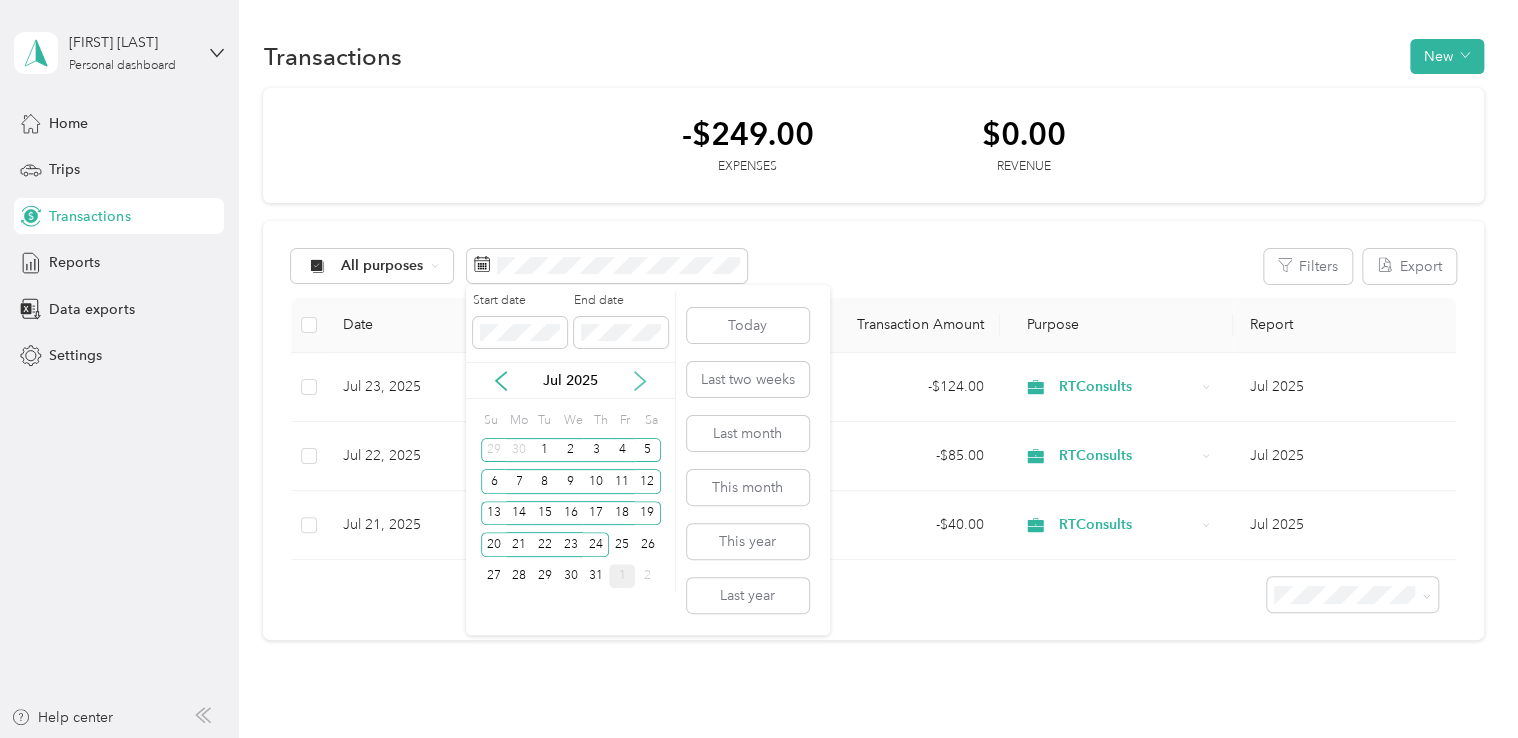 click 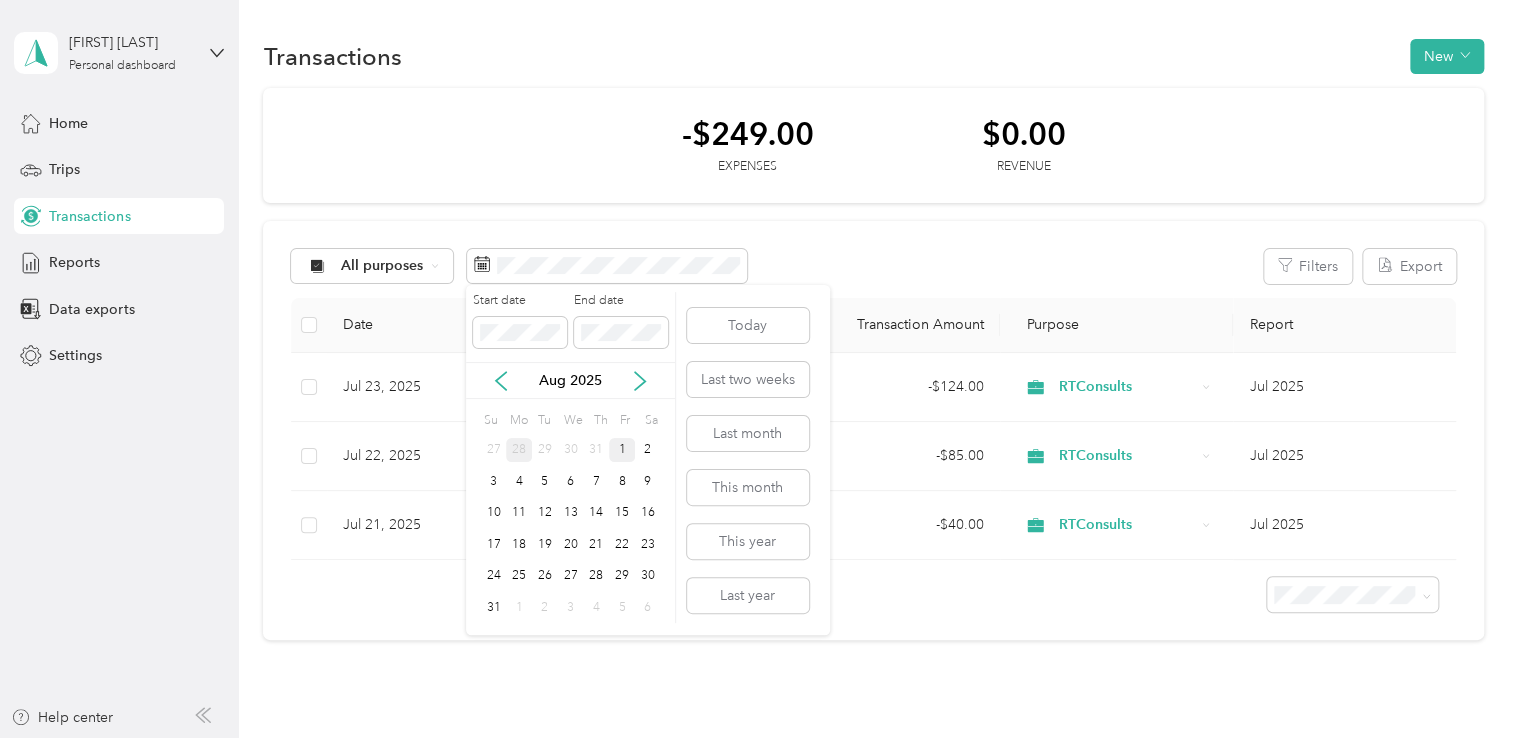 click on "28" at bounding box center (519, 450) 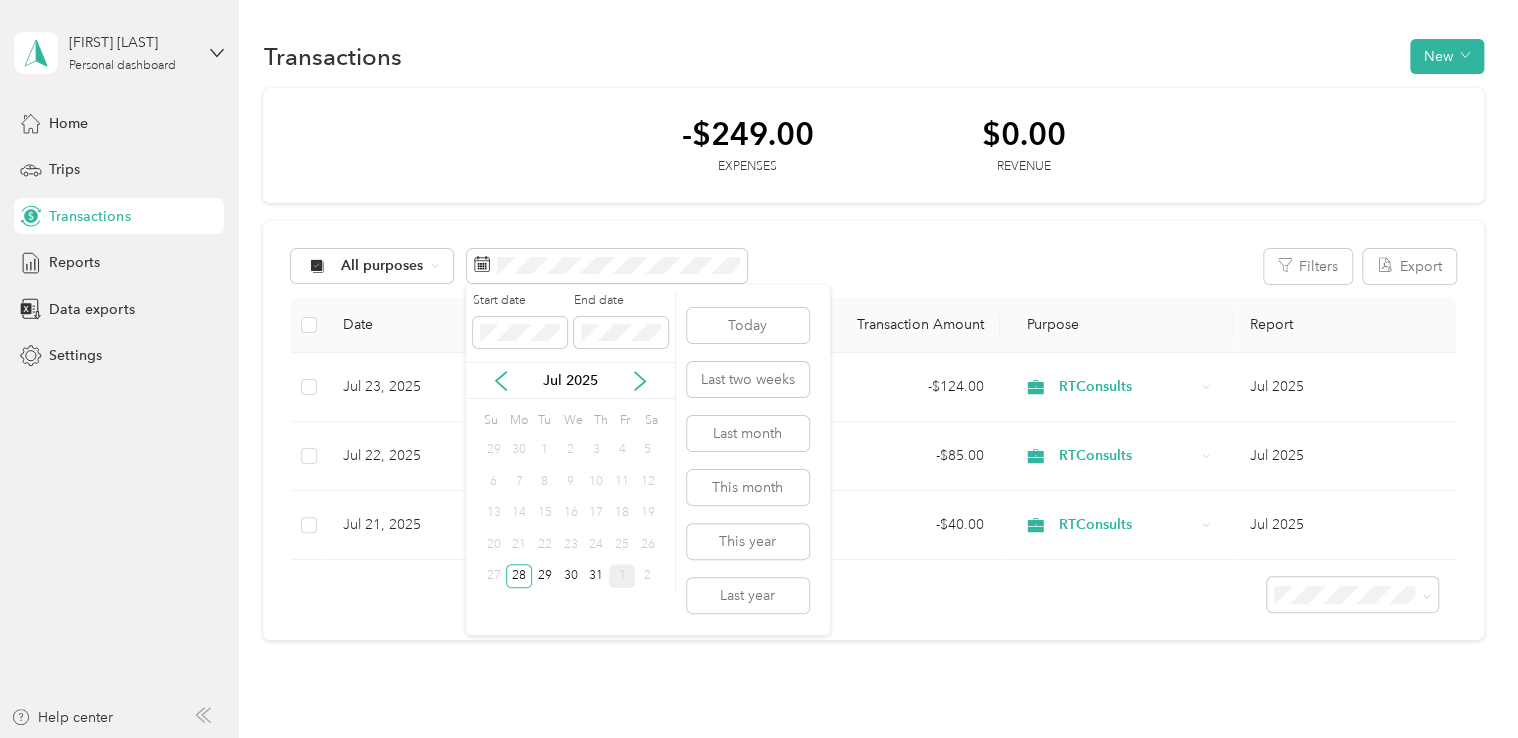 click on "1" at bounding box center (622, 576) 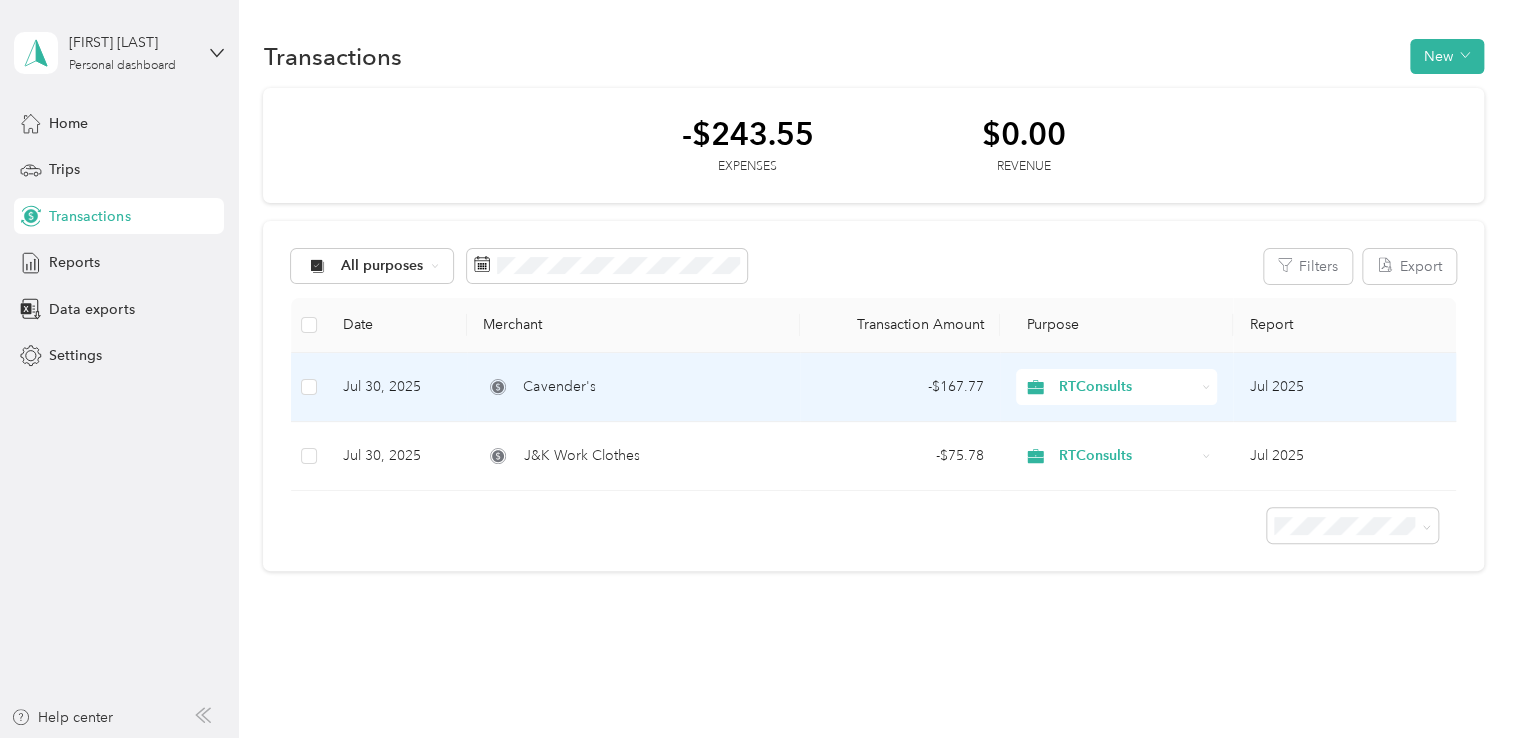 click on "Cavender's" at bounding box center (633, 387) 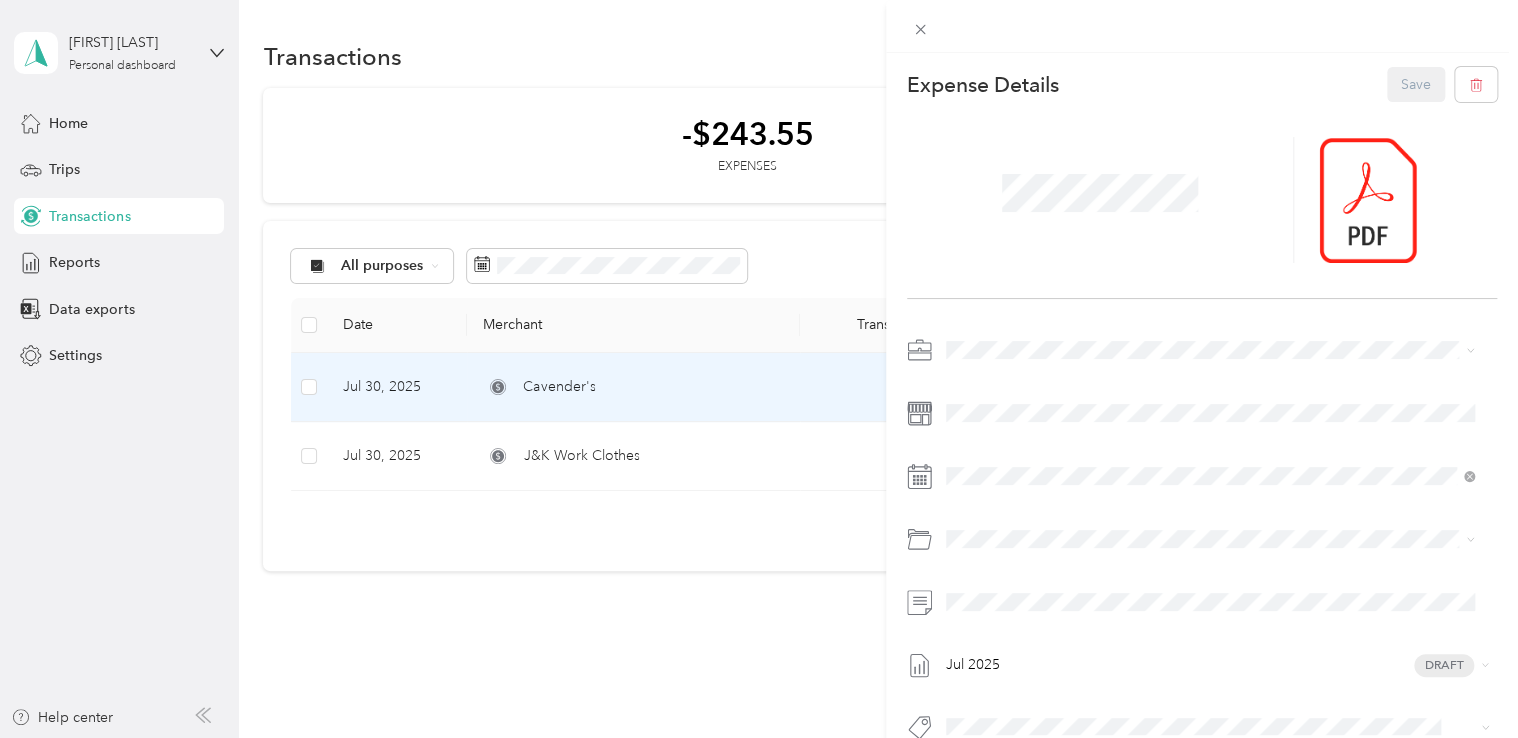 click on "This  expense  cannot be edited because it is either under review, approved, or paid. Contact your Team Manager to edit it.  Expense Details Save [DATE] Draft" at bounding box center [759, 369] 